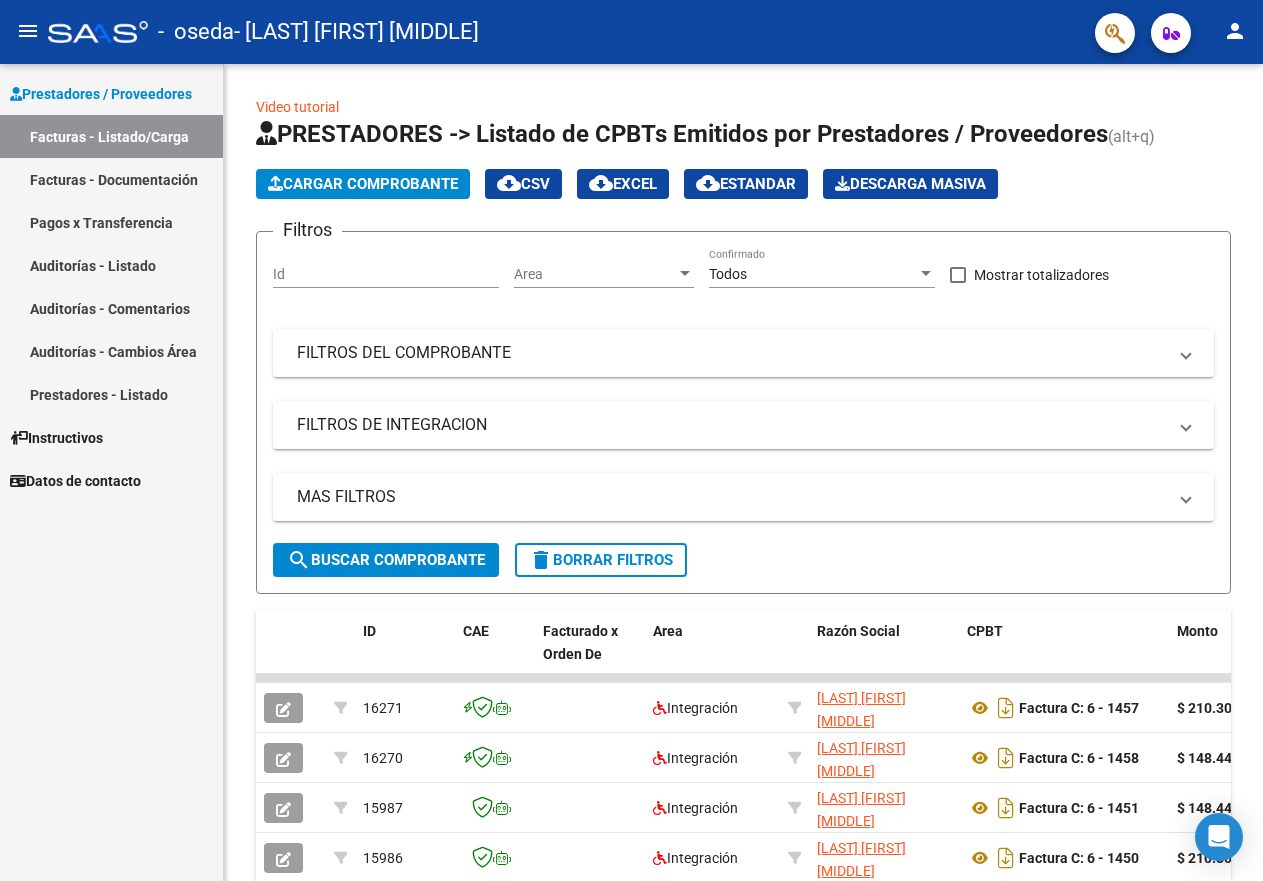 scroll, scrollTop: 0, scrollLeft: 0, axis: both 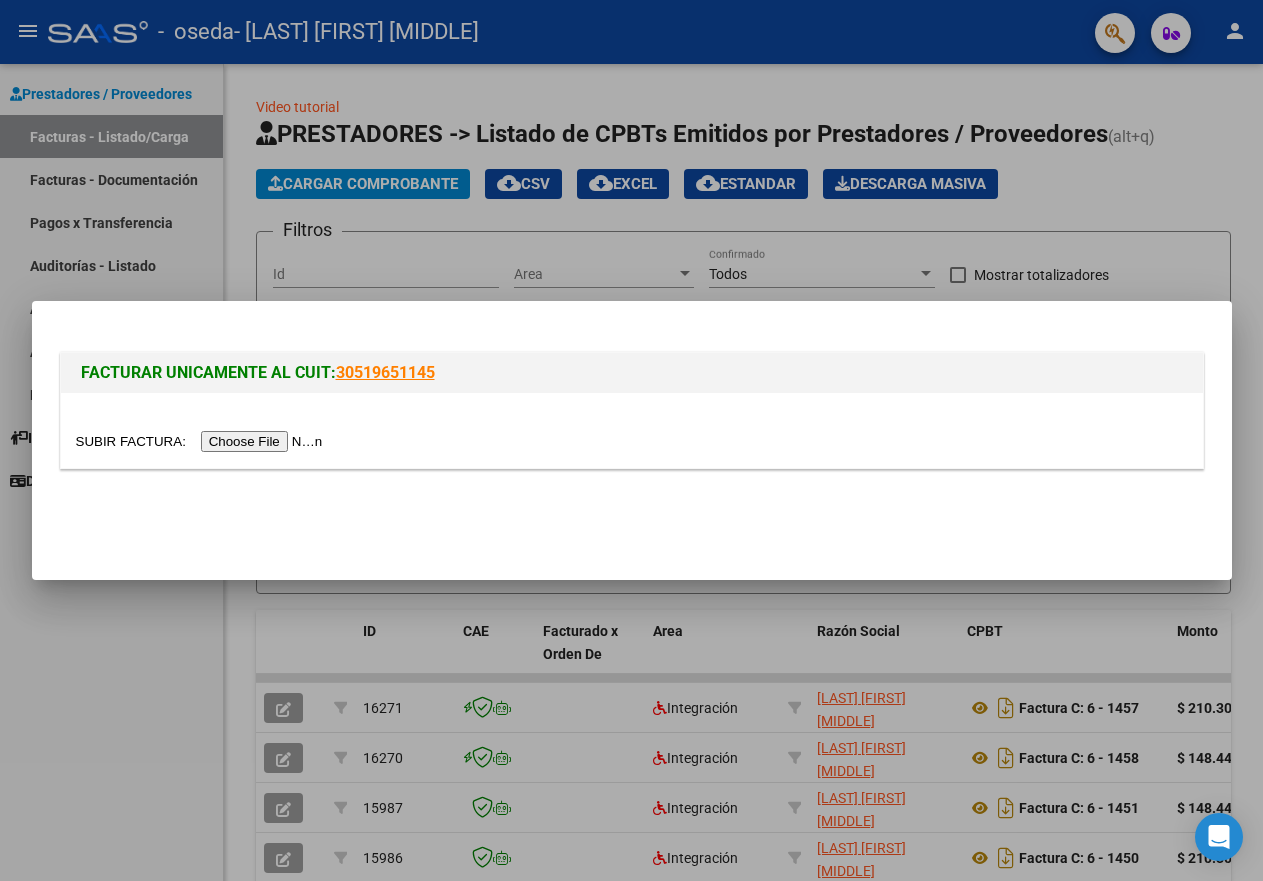 click at bounding box center (202, 441) 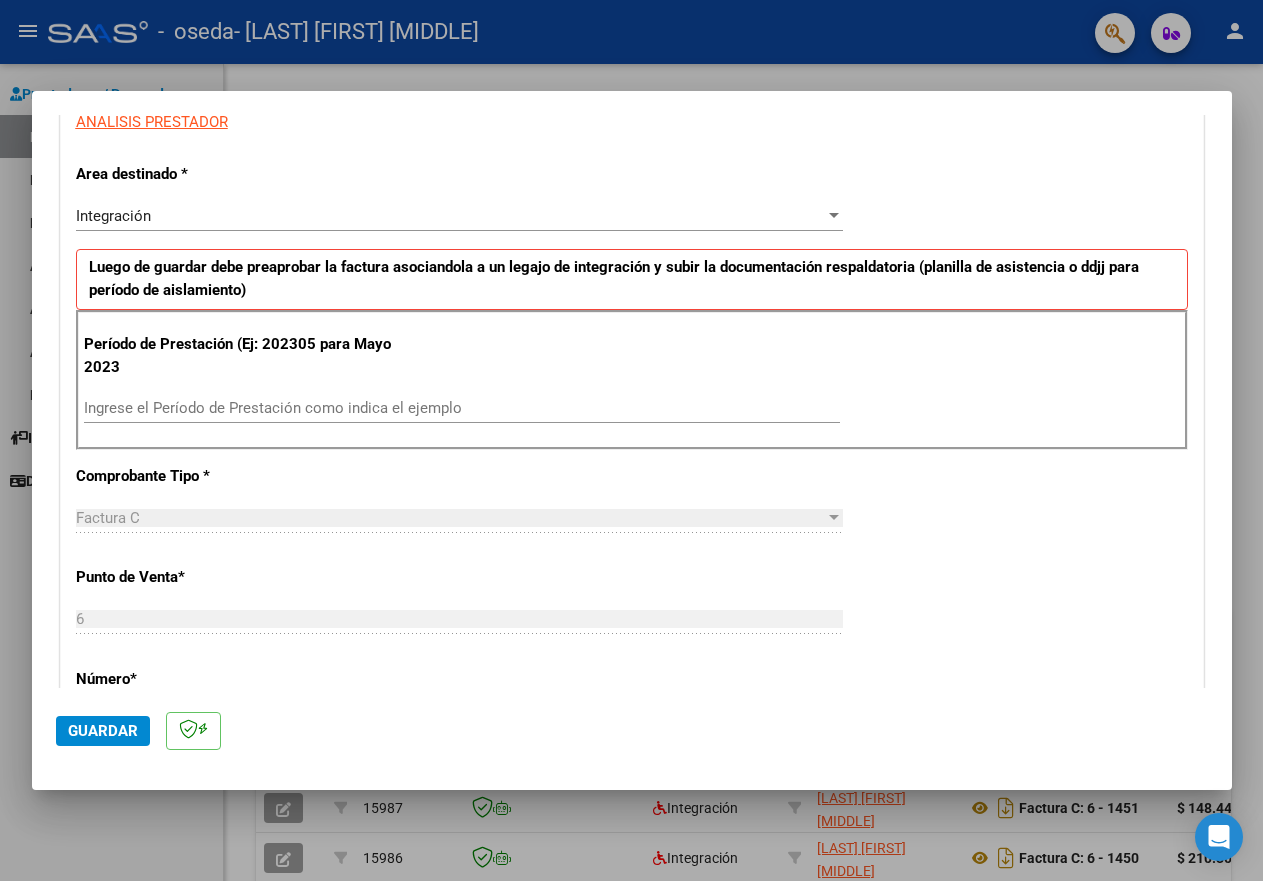 scroll, scrollTop: 400, scrollLeft: 0, axis: vertical 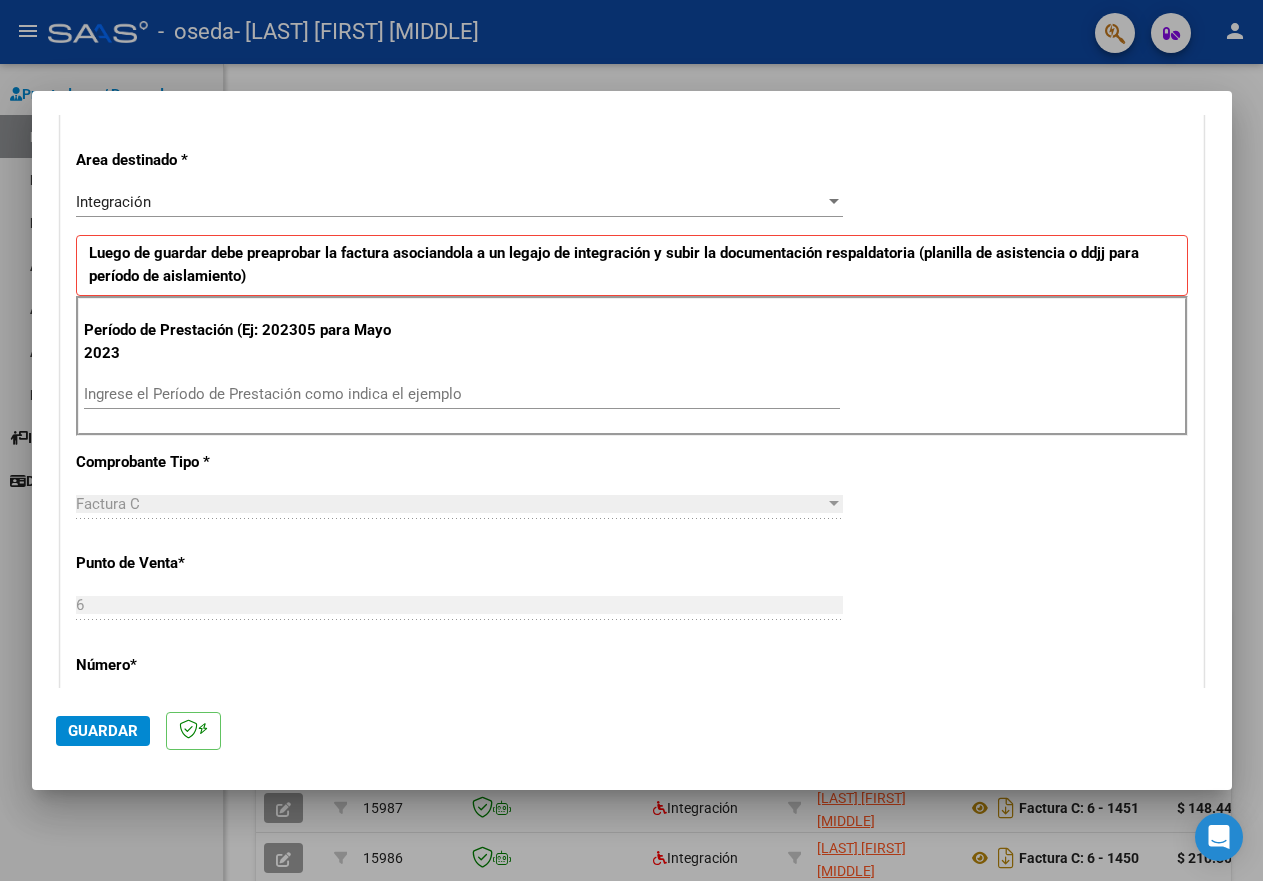 click on "Ingrese el Período de Prestación como indica el ejemplo" at bounding box center [462, 394] 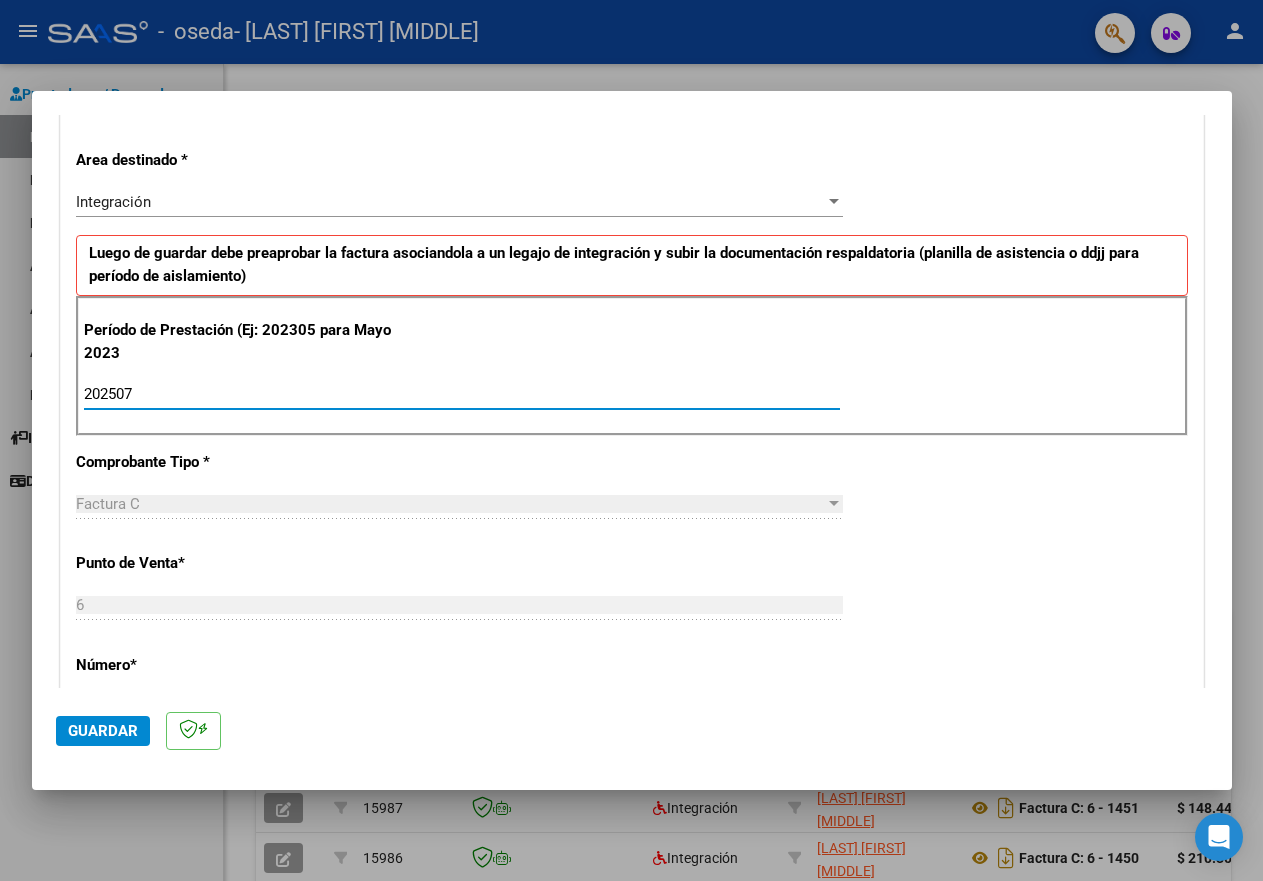 type on "202507" 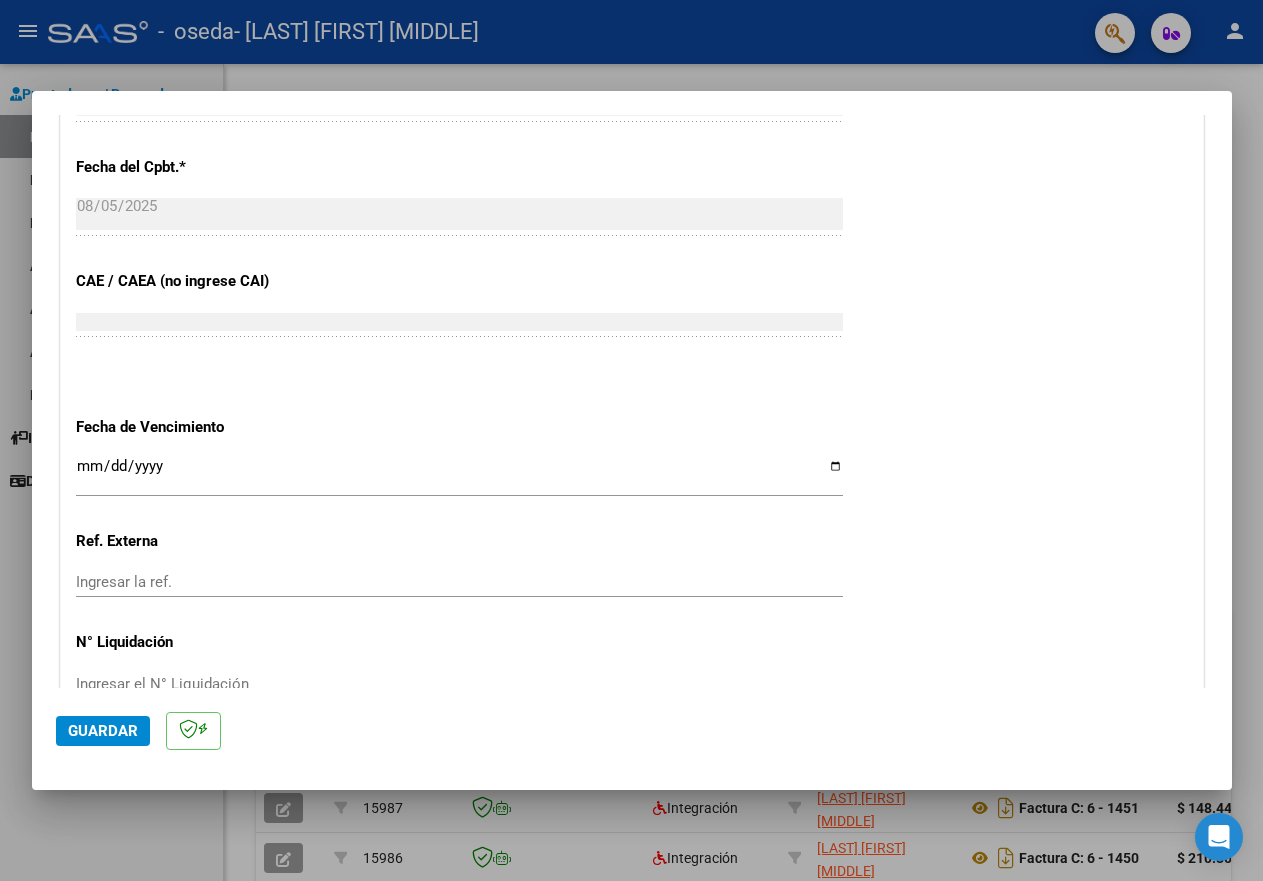 scroll, scrollTop: 1200, scrollLeft: 0, axis: vertical 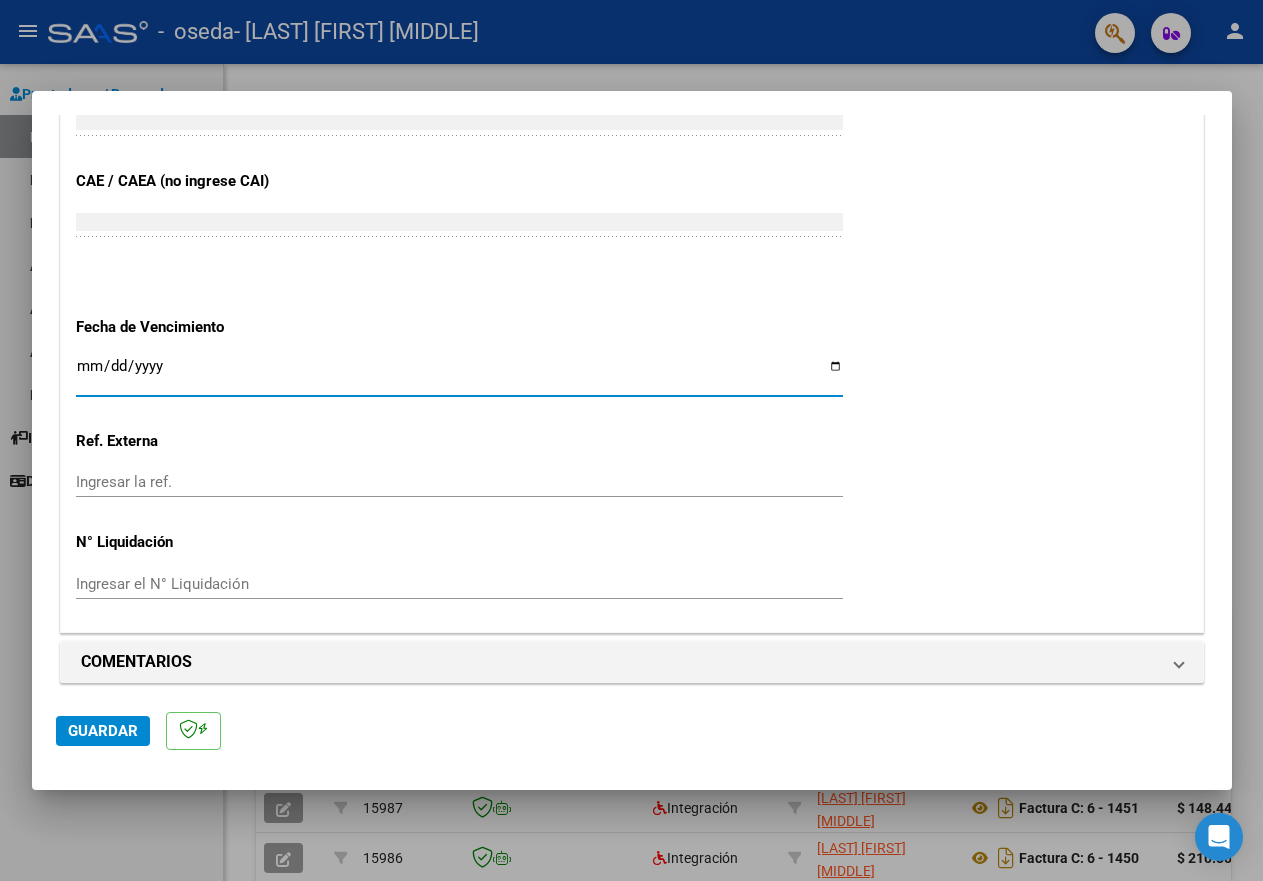 click on "Ingresar la fecha" at bounding box center [459, 374] 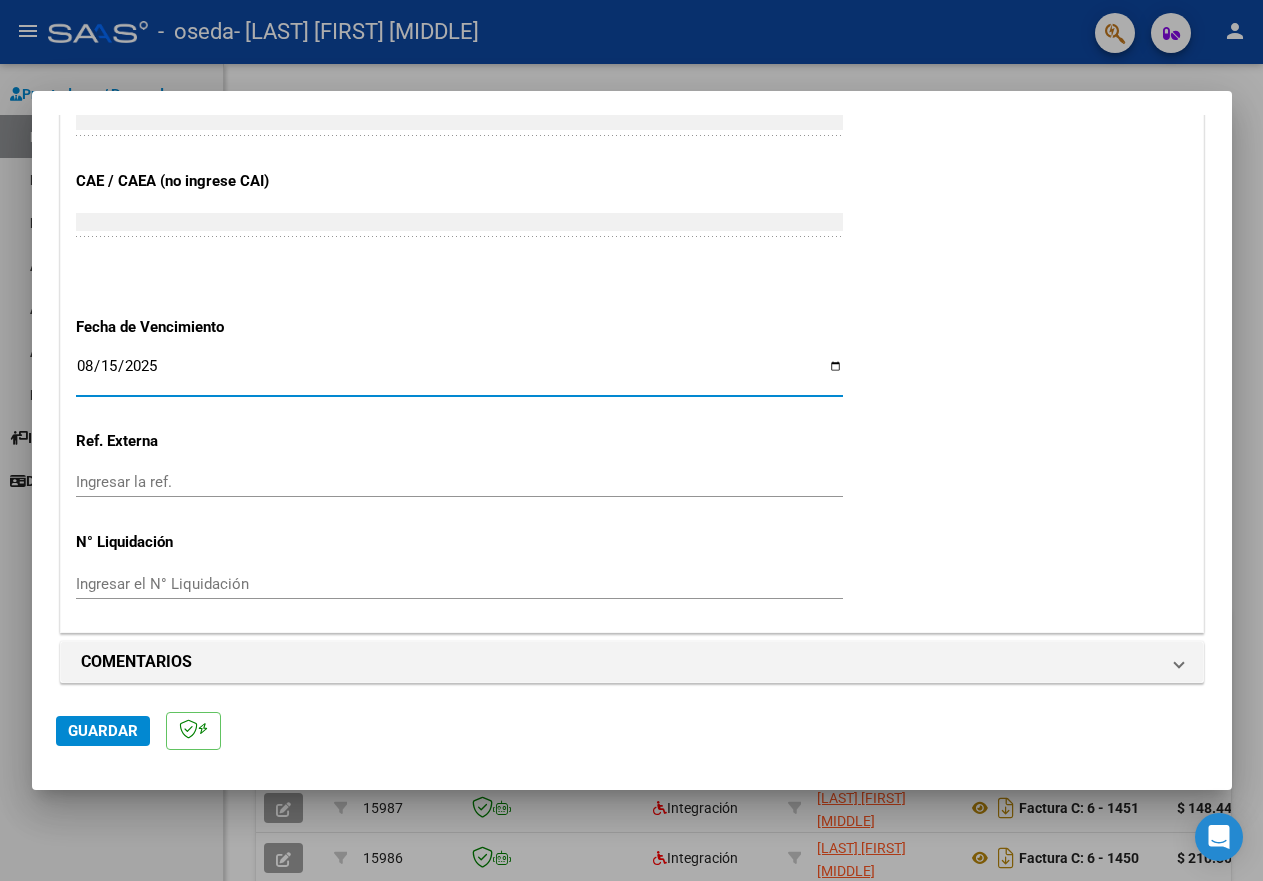 type on "2025-08-15" 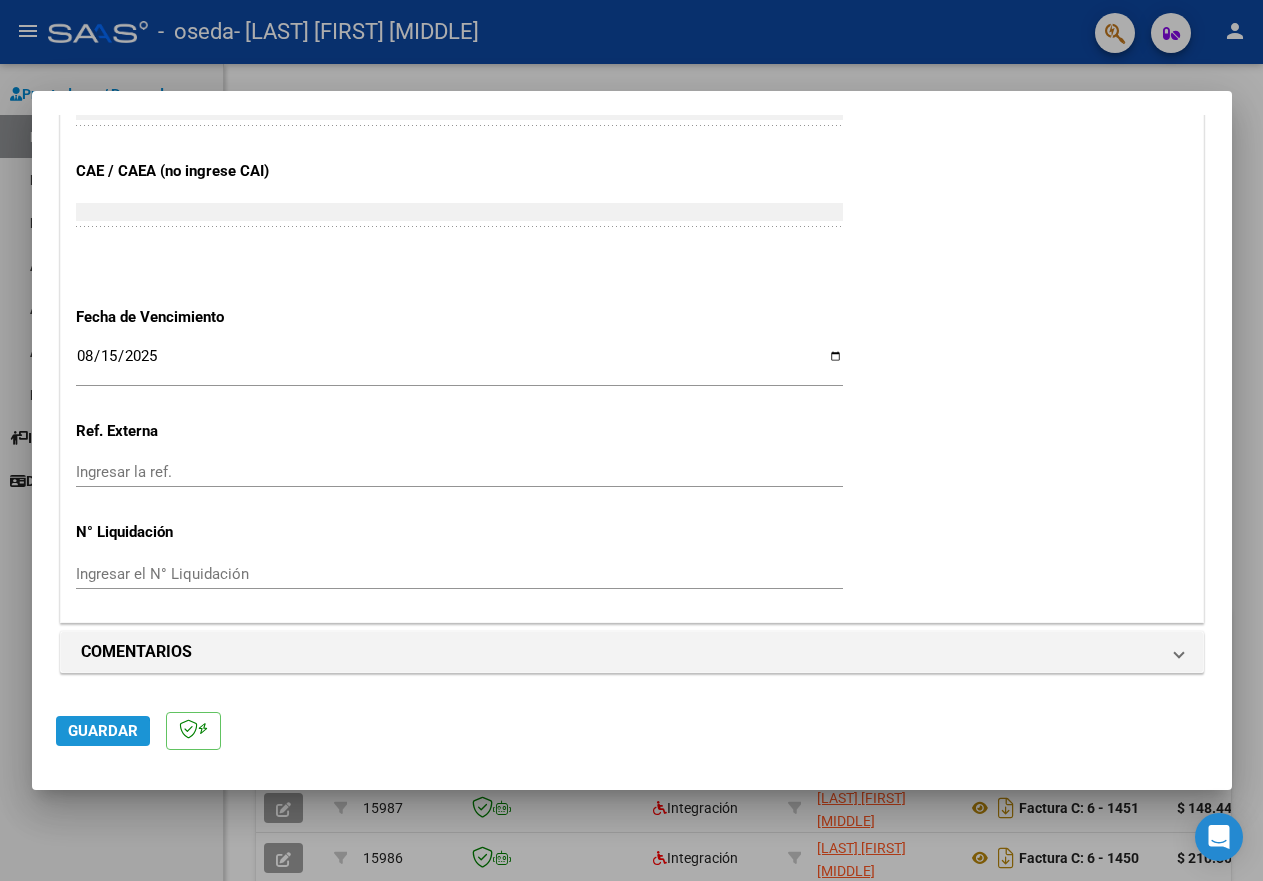 click on "Guardar" 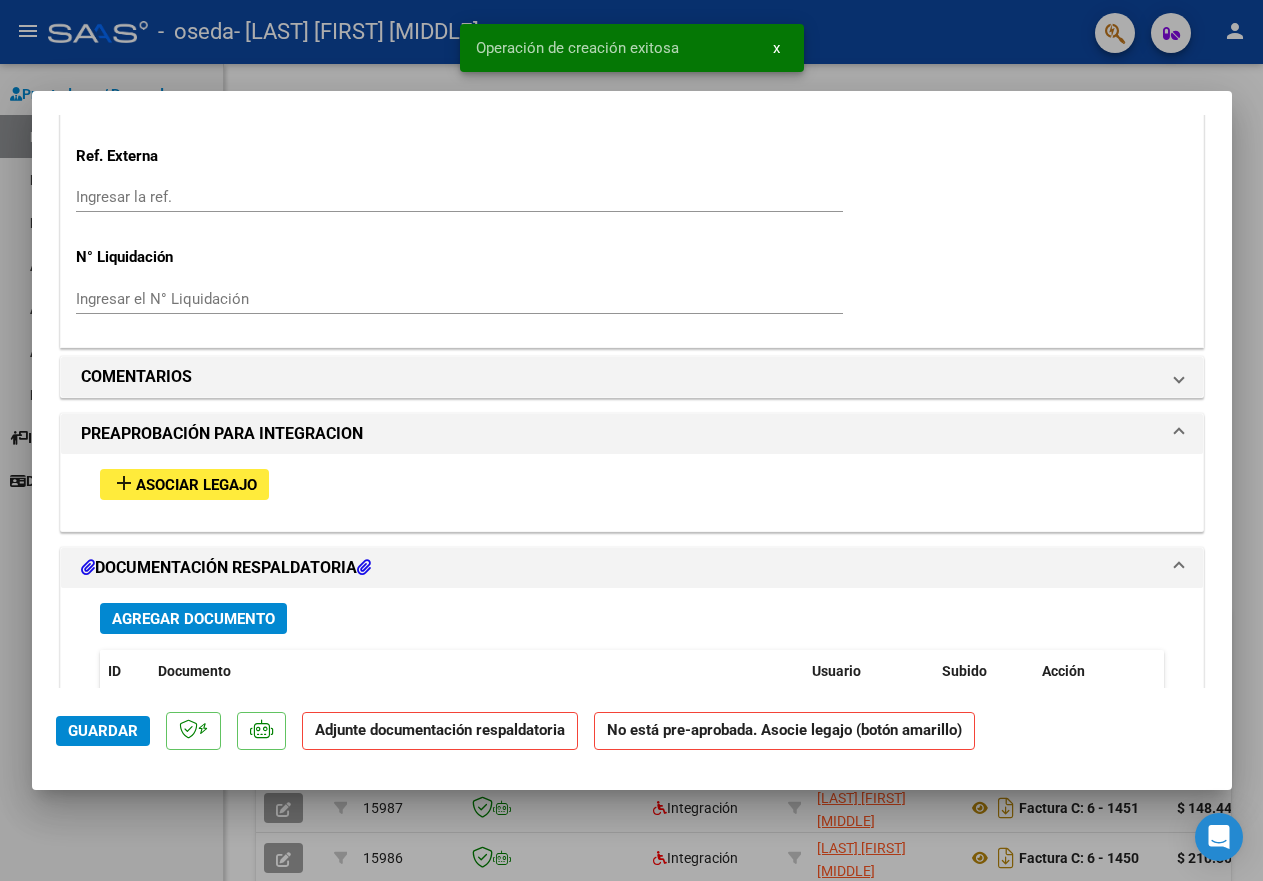 scroll, scrollTop: 1600, scrollLeft: 0, axis: vertical 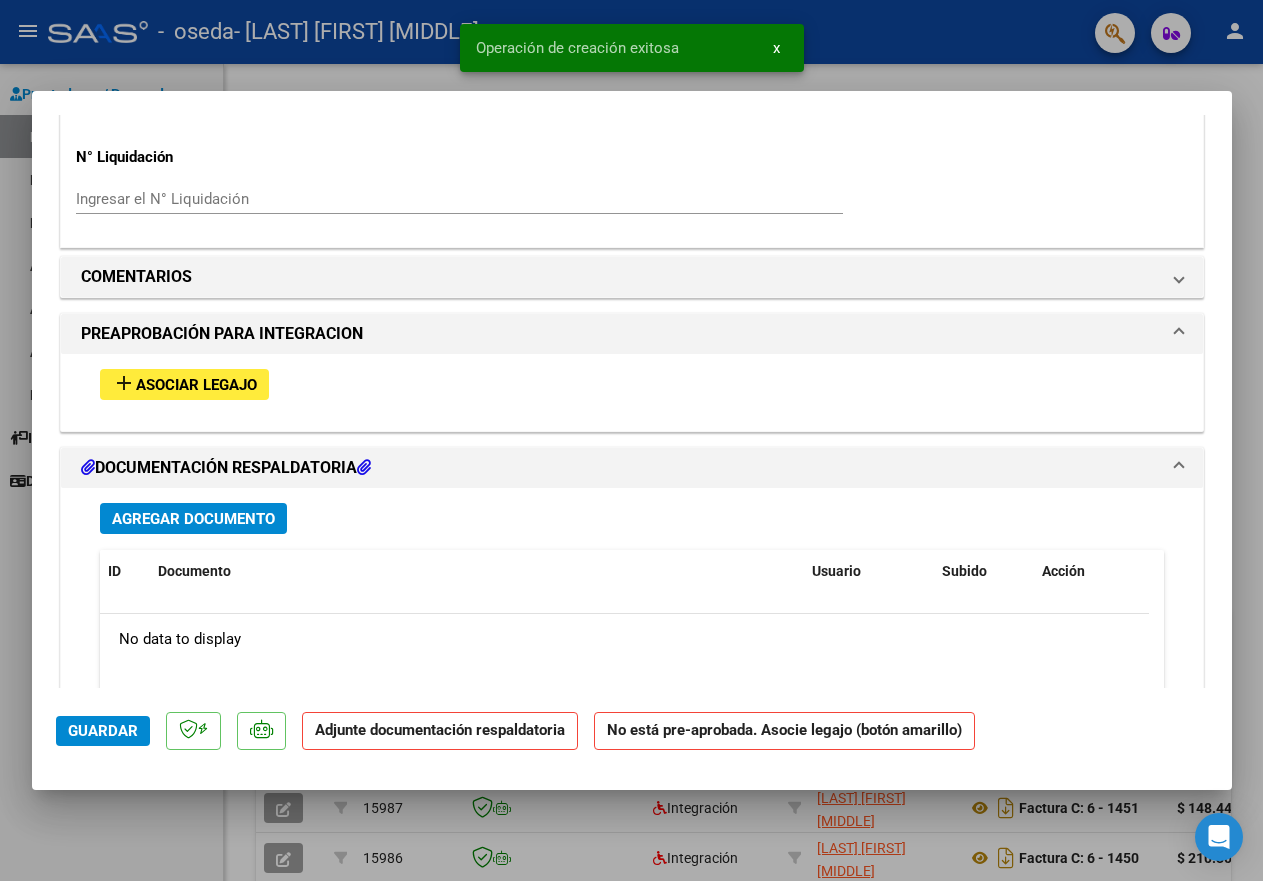 click on "add Asociar Legajo" at bounding box center (184, 384) 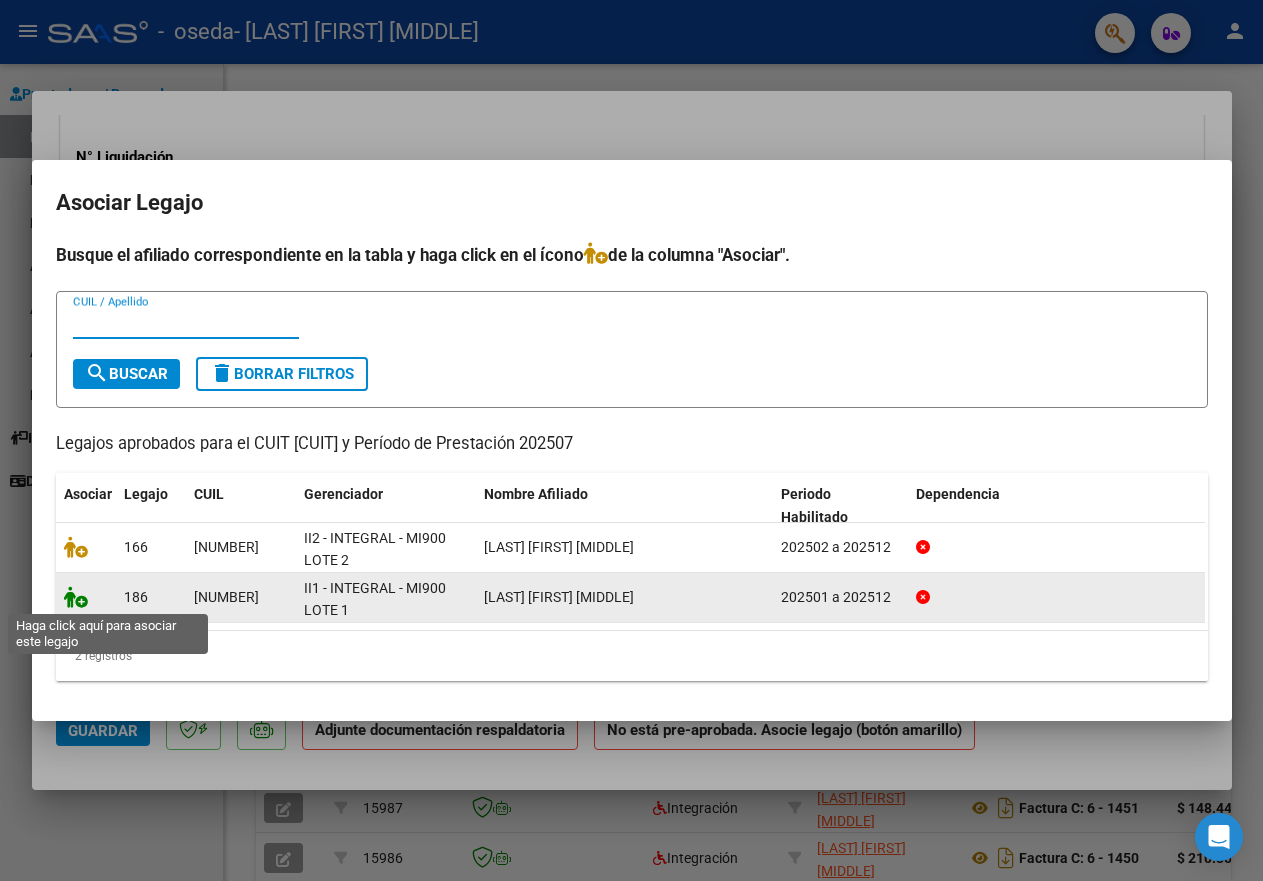 click 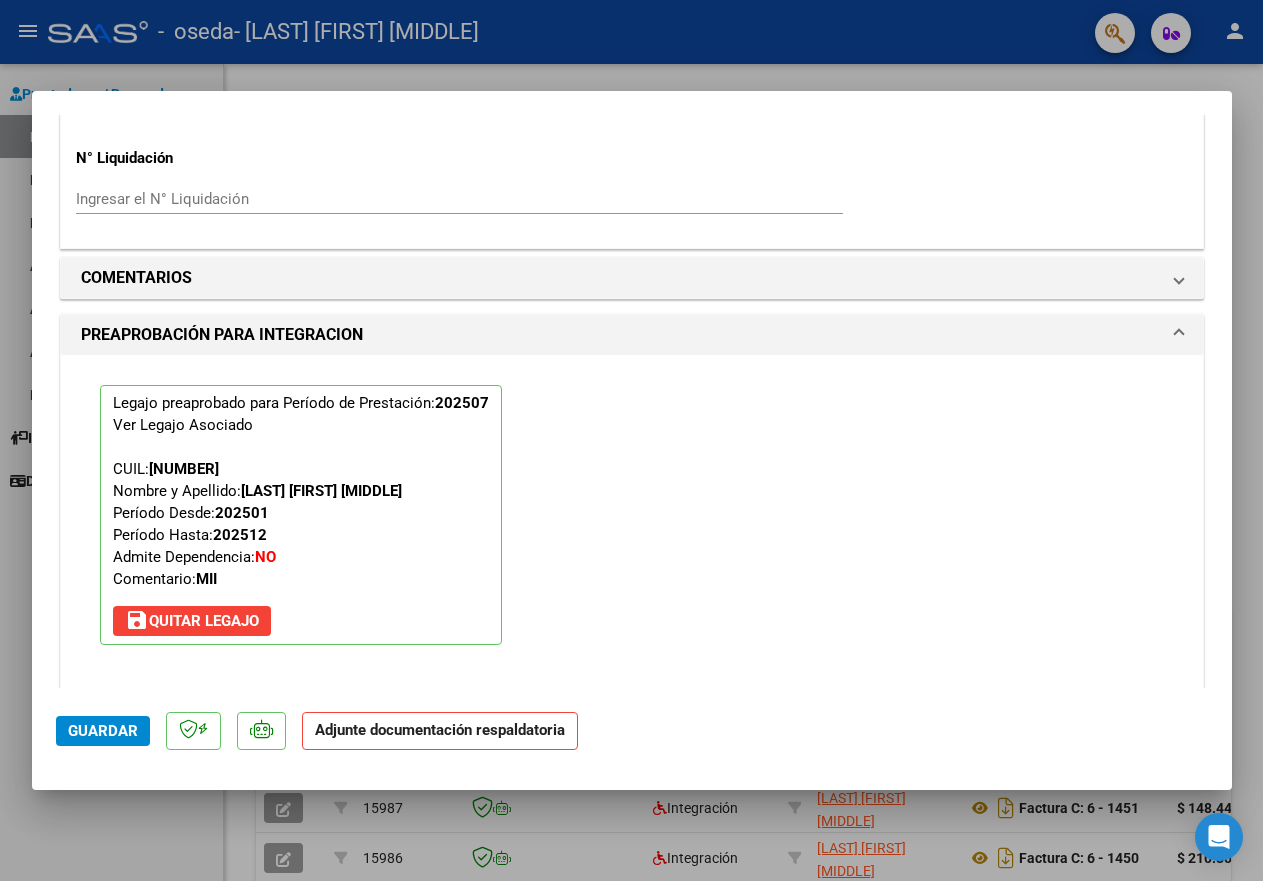 scroll, scrollTop: 1852, scrollLeft: 0, axis: vertical 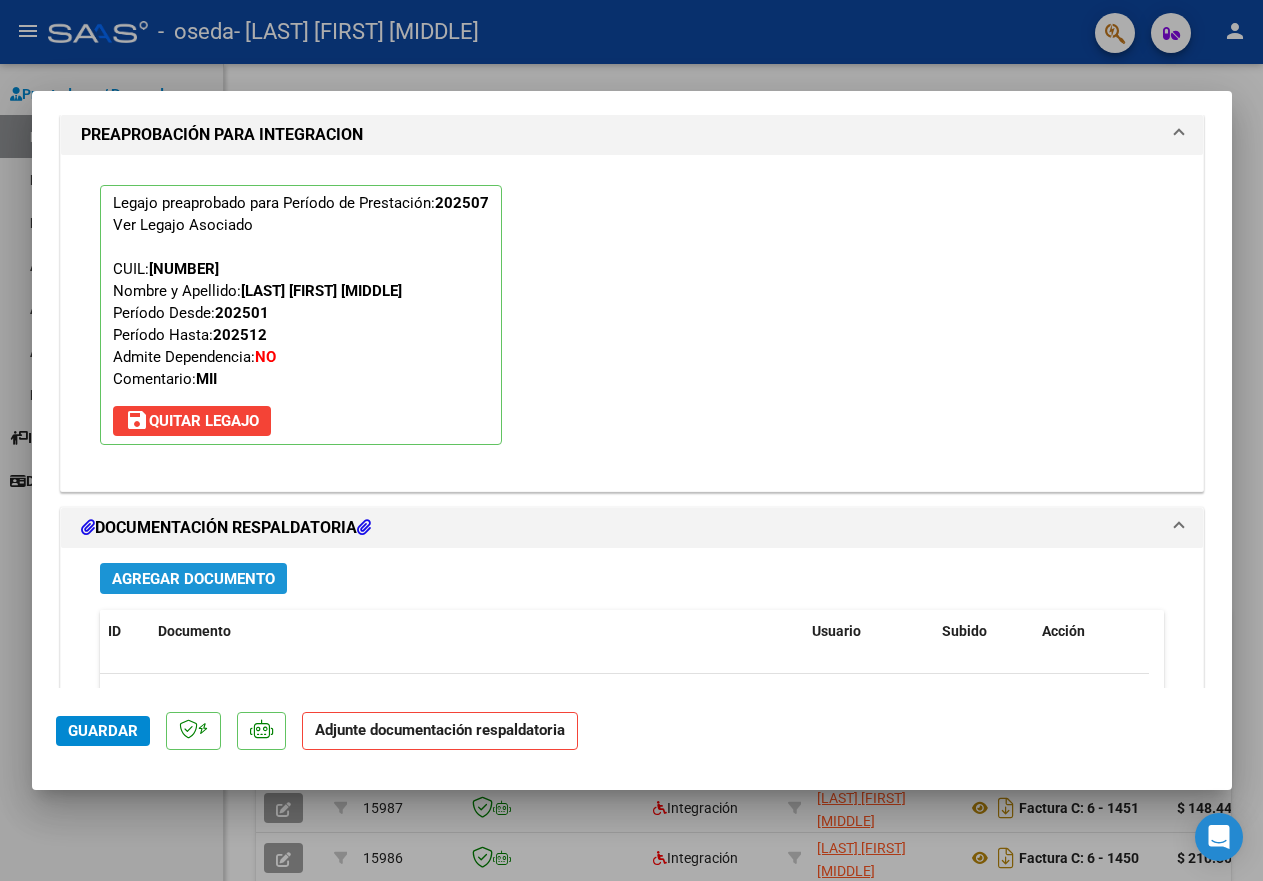 click on "Agregar Documento" at bounding box center [193, 579] 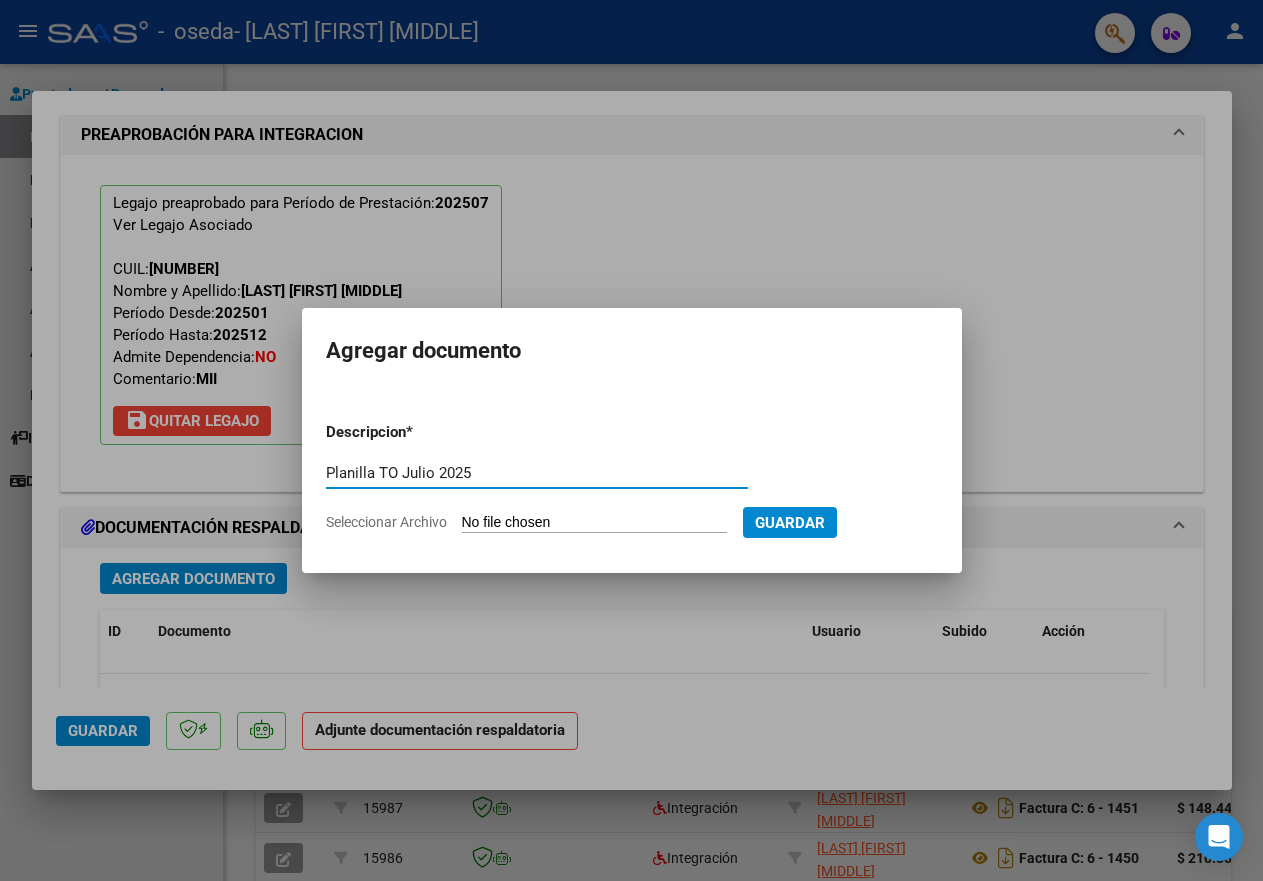 type on "Planilla TO Julio 2025" 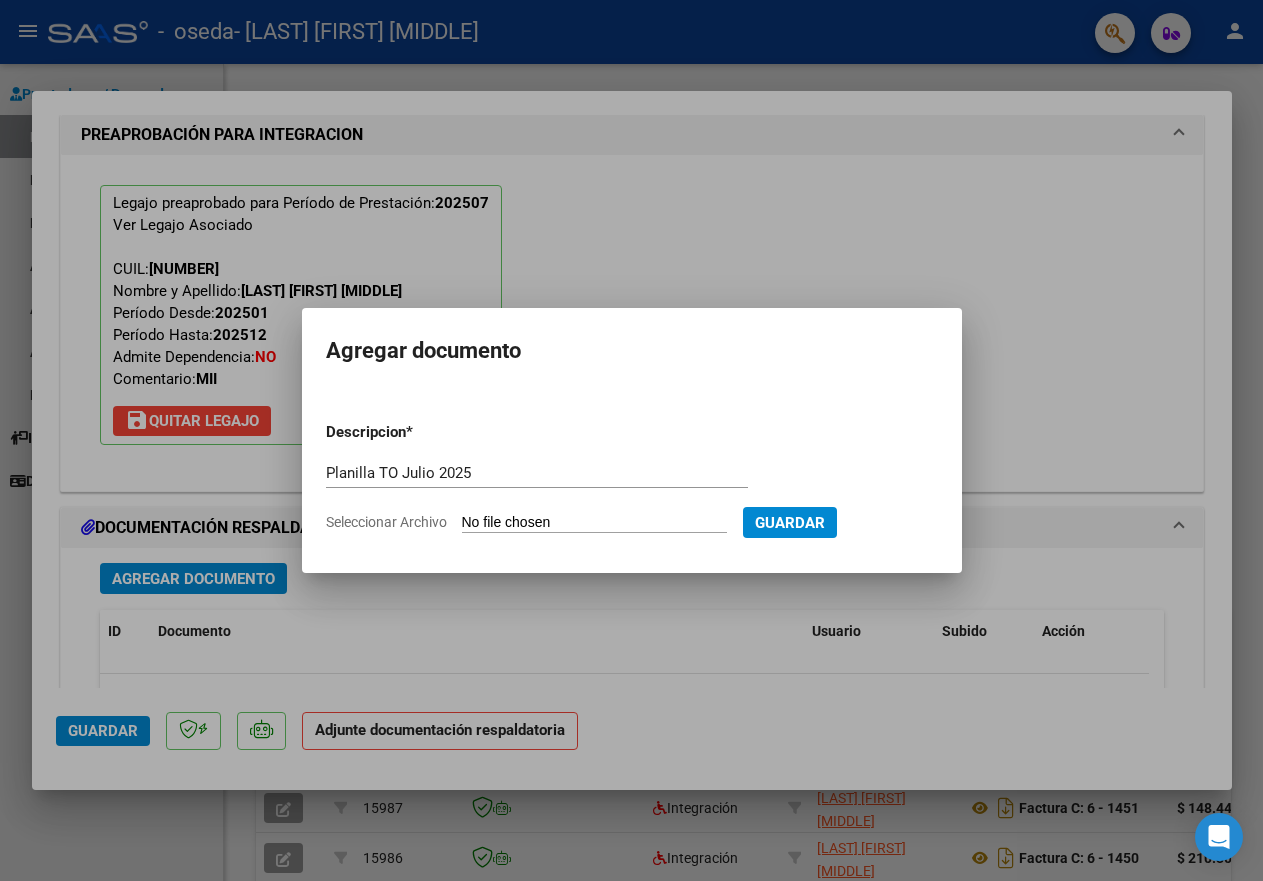 type on "C:\fakepath\Planilla TO [LAST] [FIRST] Julio 202520250808_12322532.pdf" 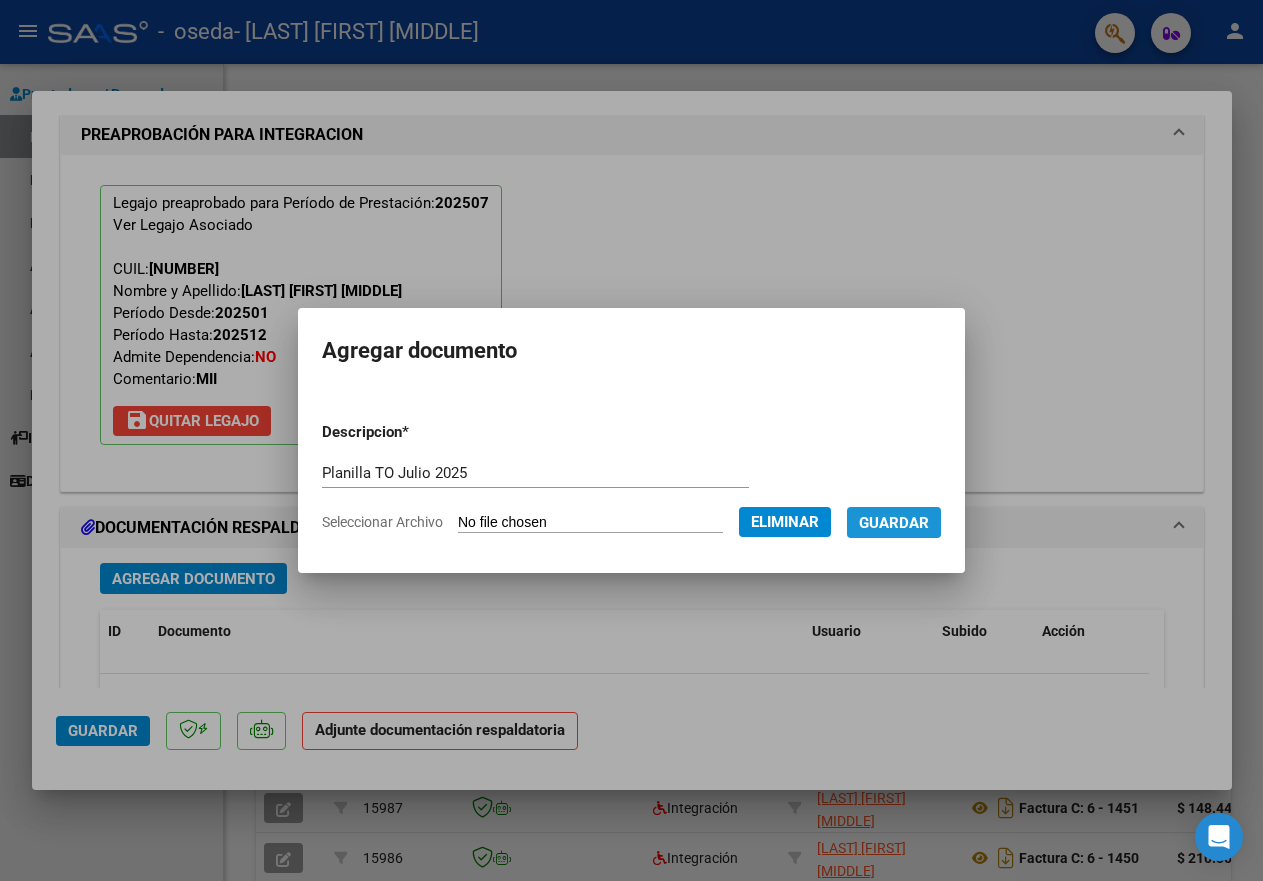 click on "Guardar" at bounding box center [894, 523] 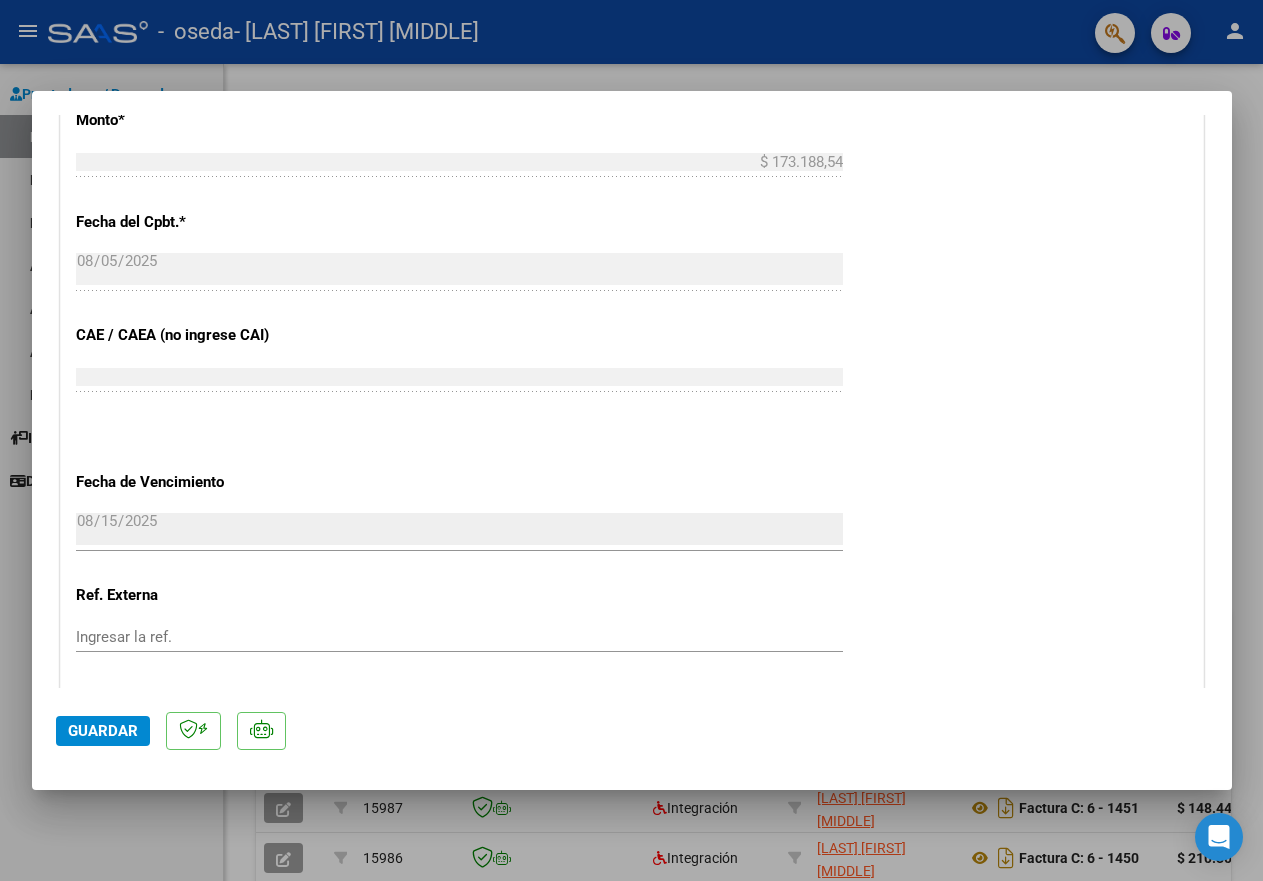 scroll, scrollTop: 937, scrollLeft: 0, axis: vertical 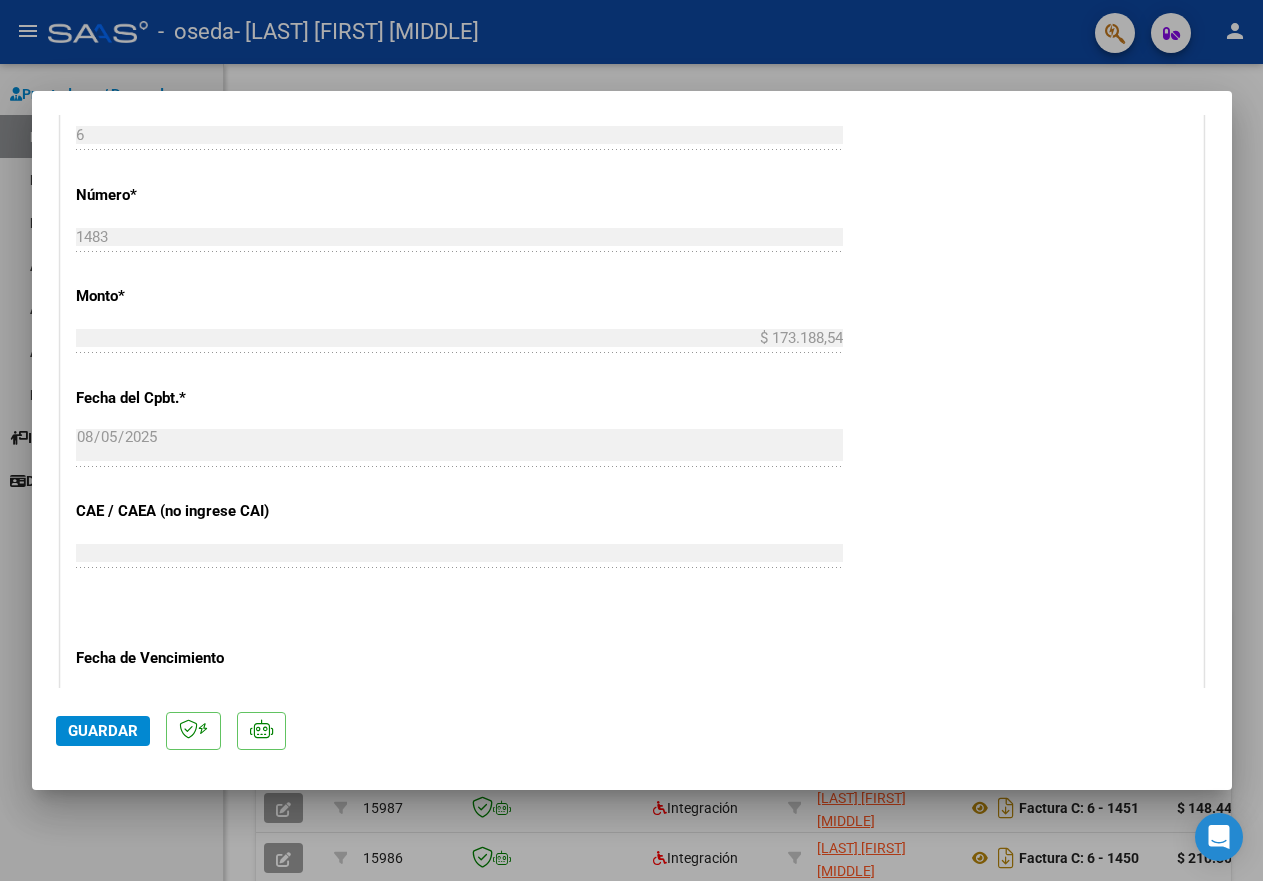 click on "Guardar" 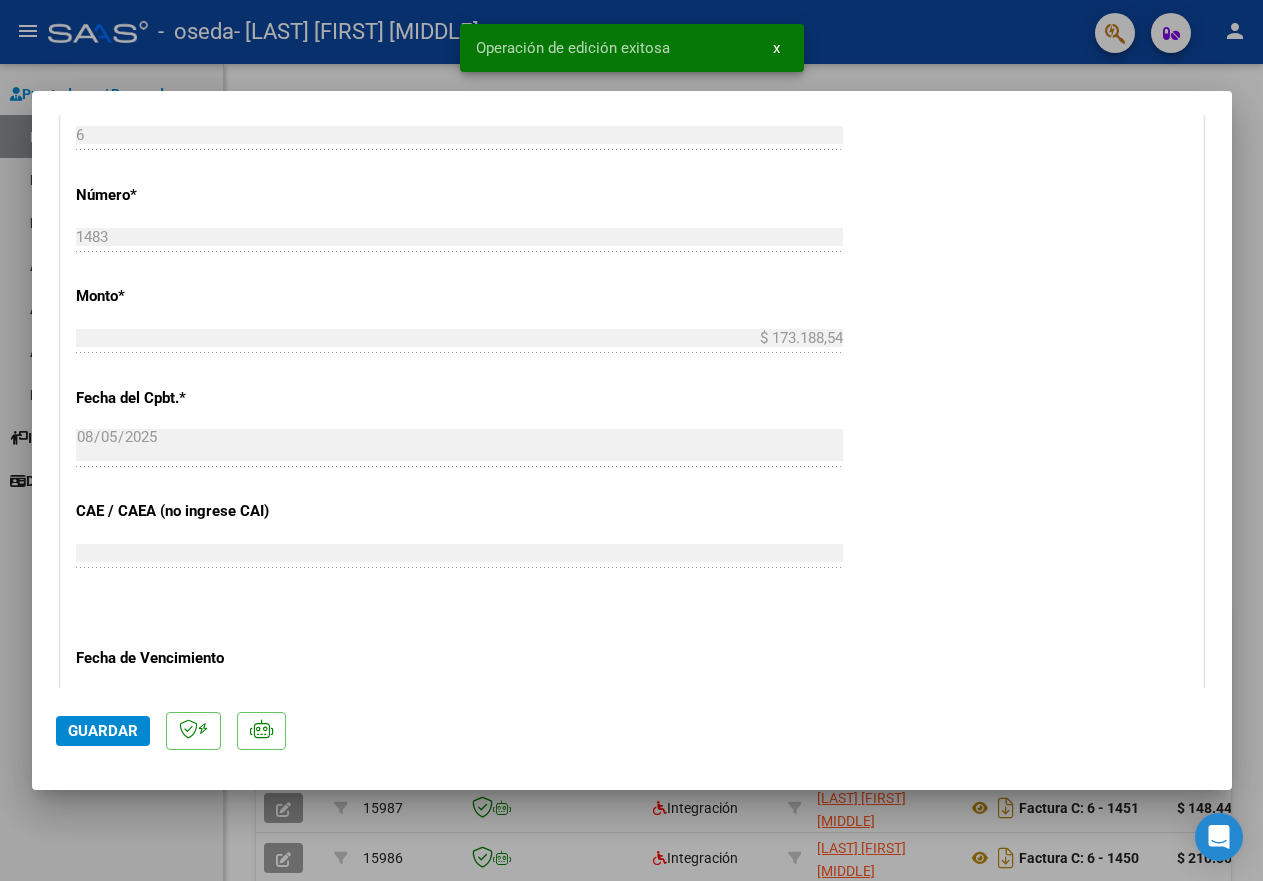 click at bounding box center [631, 440] 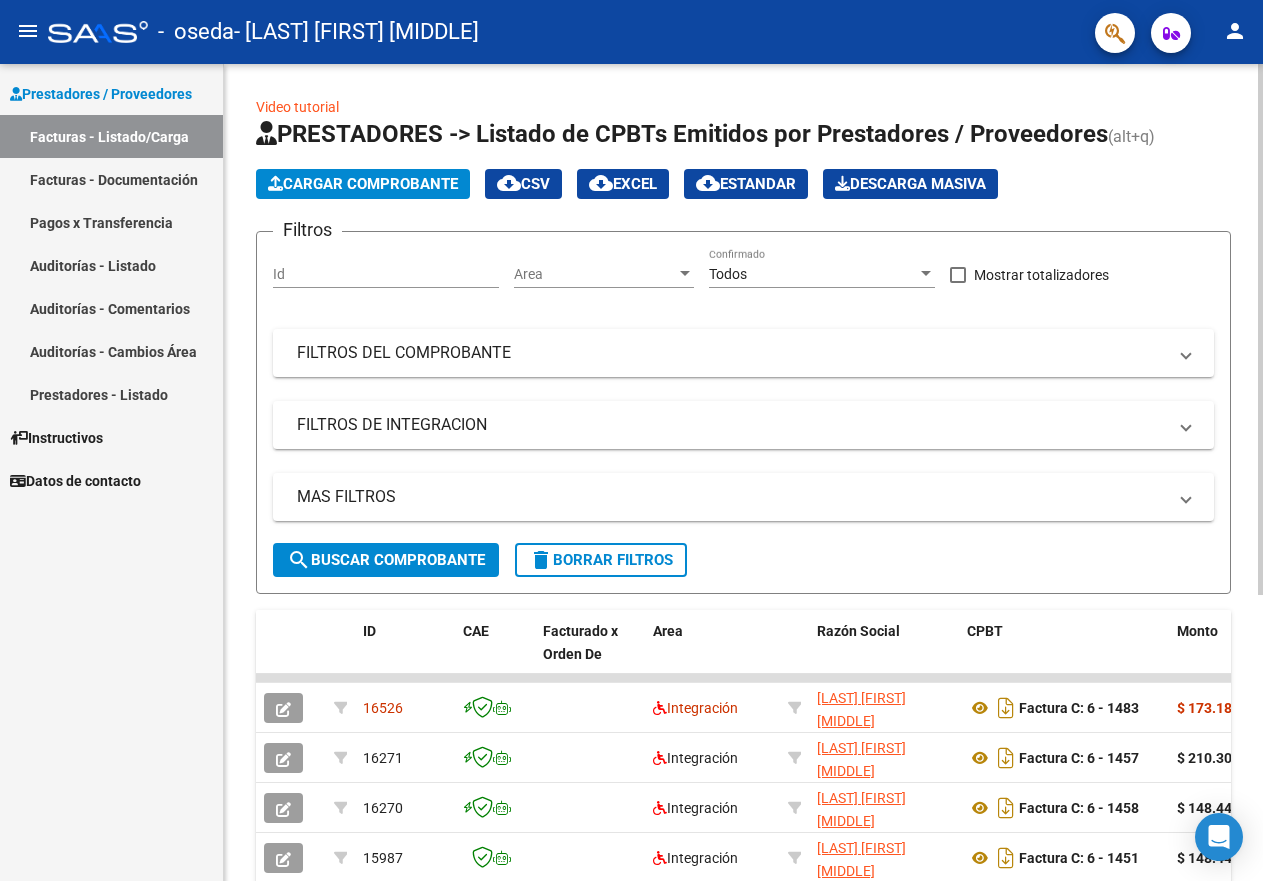 click on "Cargar Comprobante" 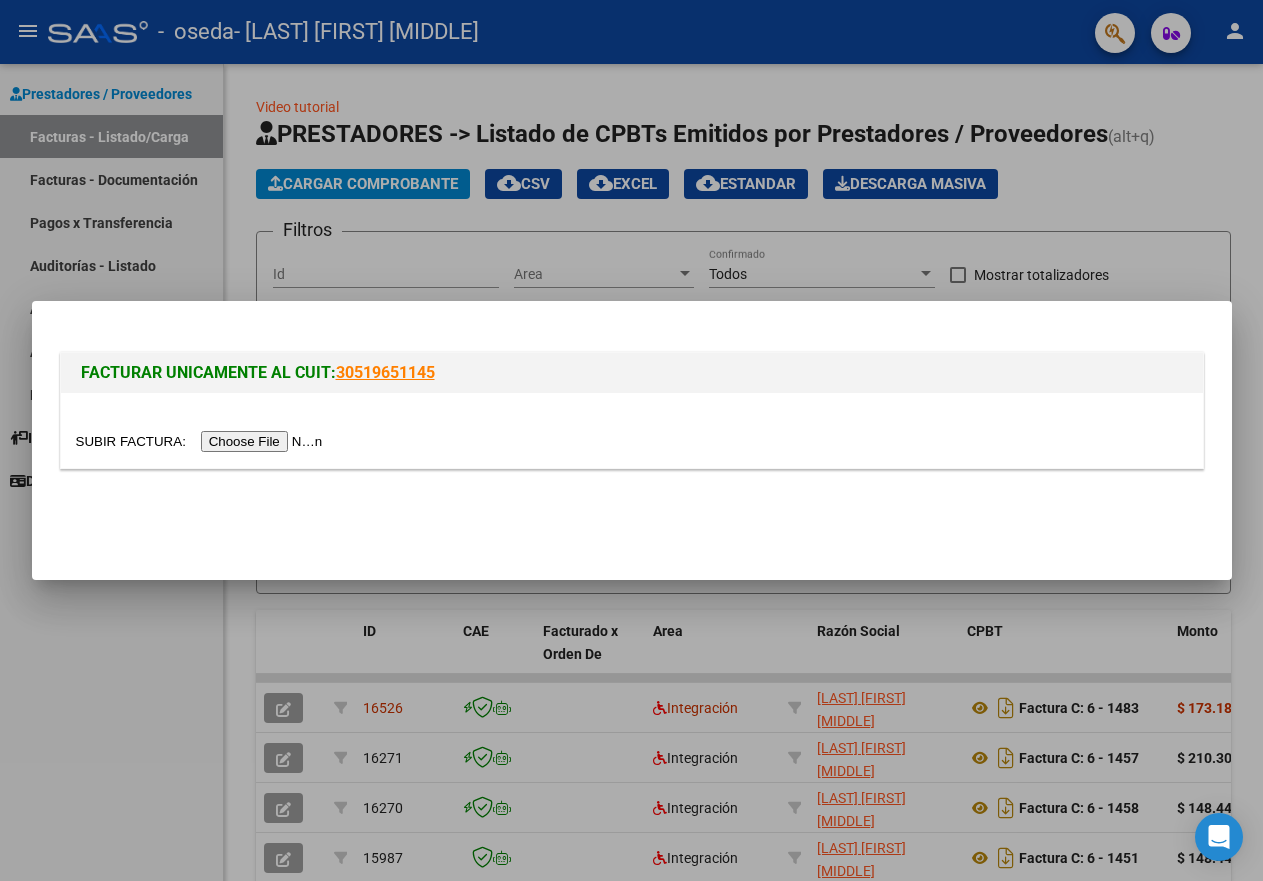 click at bounding box center (202, 441) 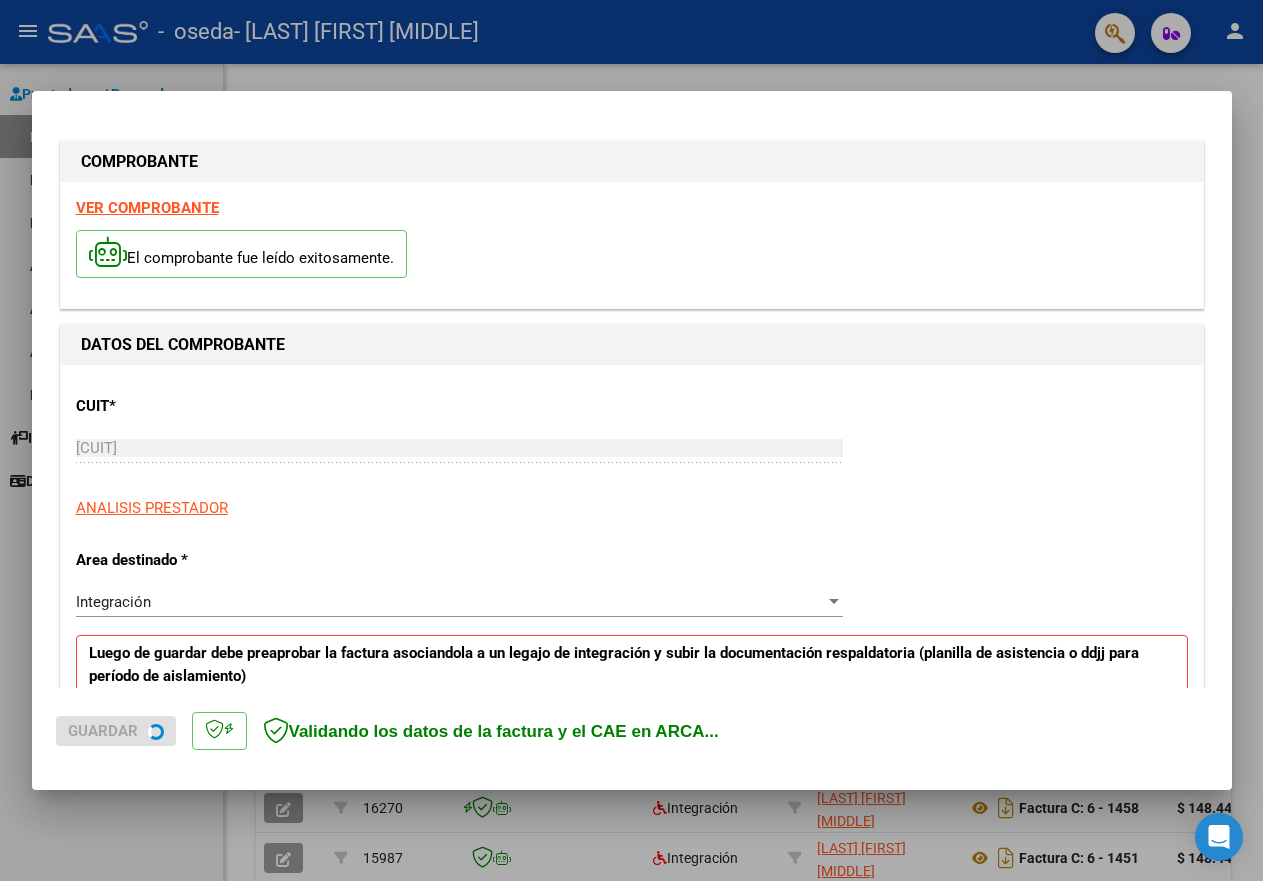 scroll, scrollTop: 300, scrollLeft: 0, axis: vertical 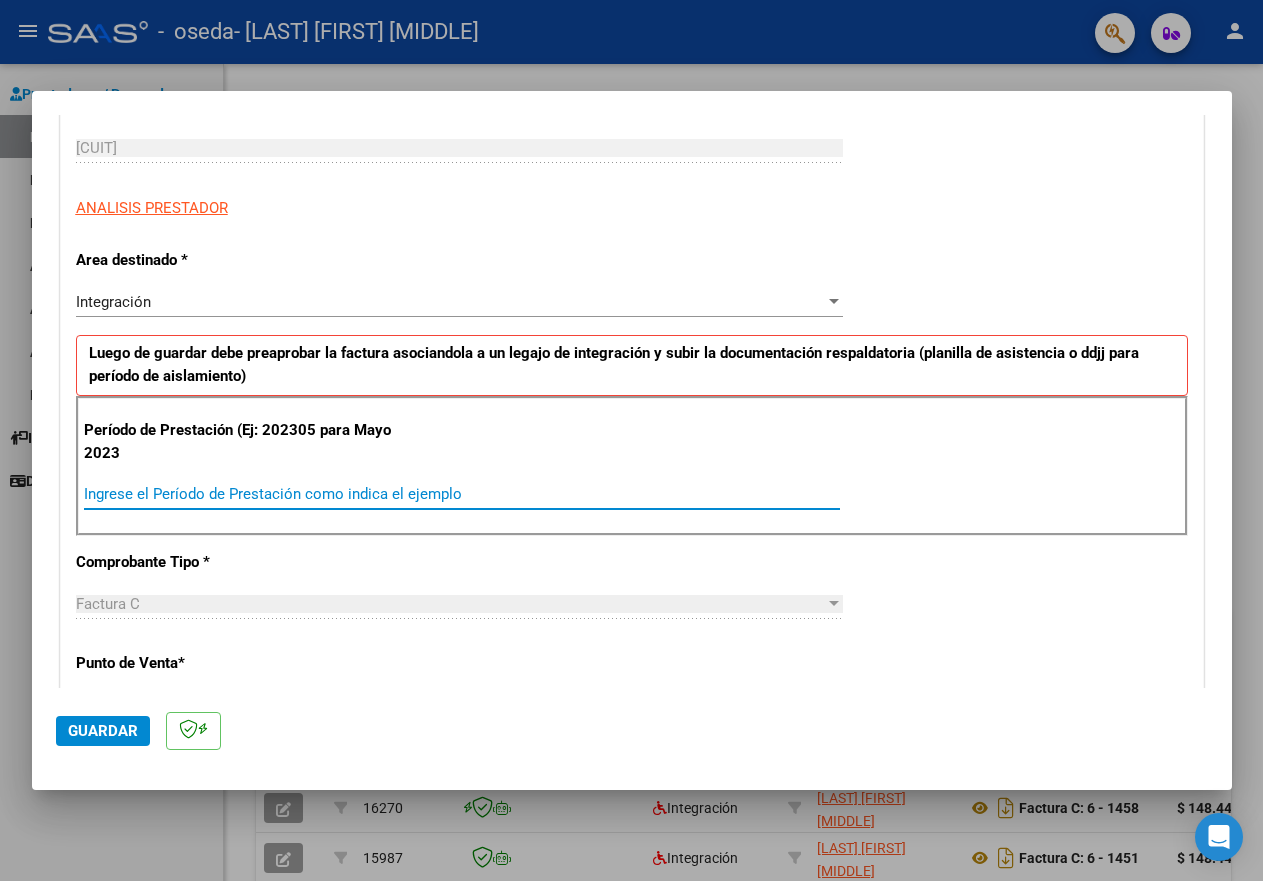 click on "Ingrese el Período de Prestación como indica el ejemplo" at bounding box center [462, 494] 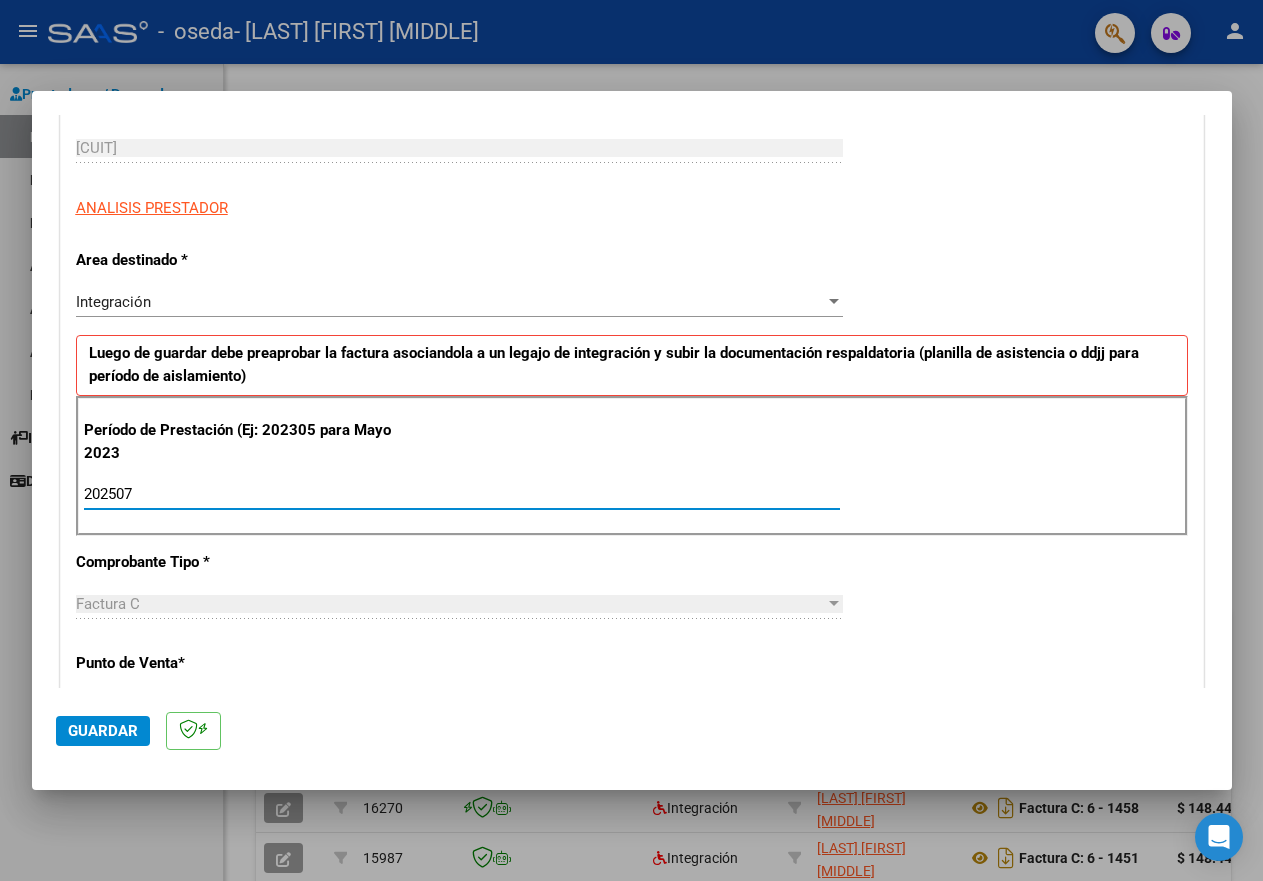 type on "202507" 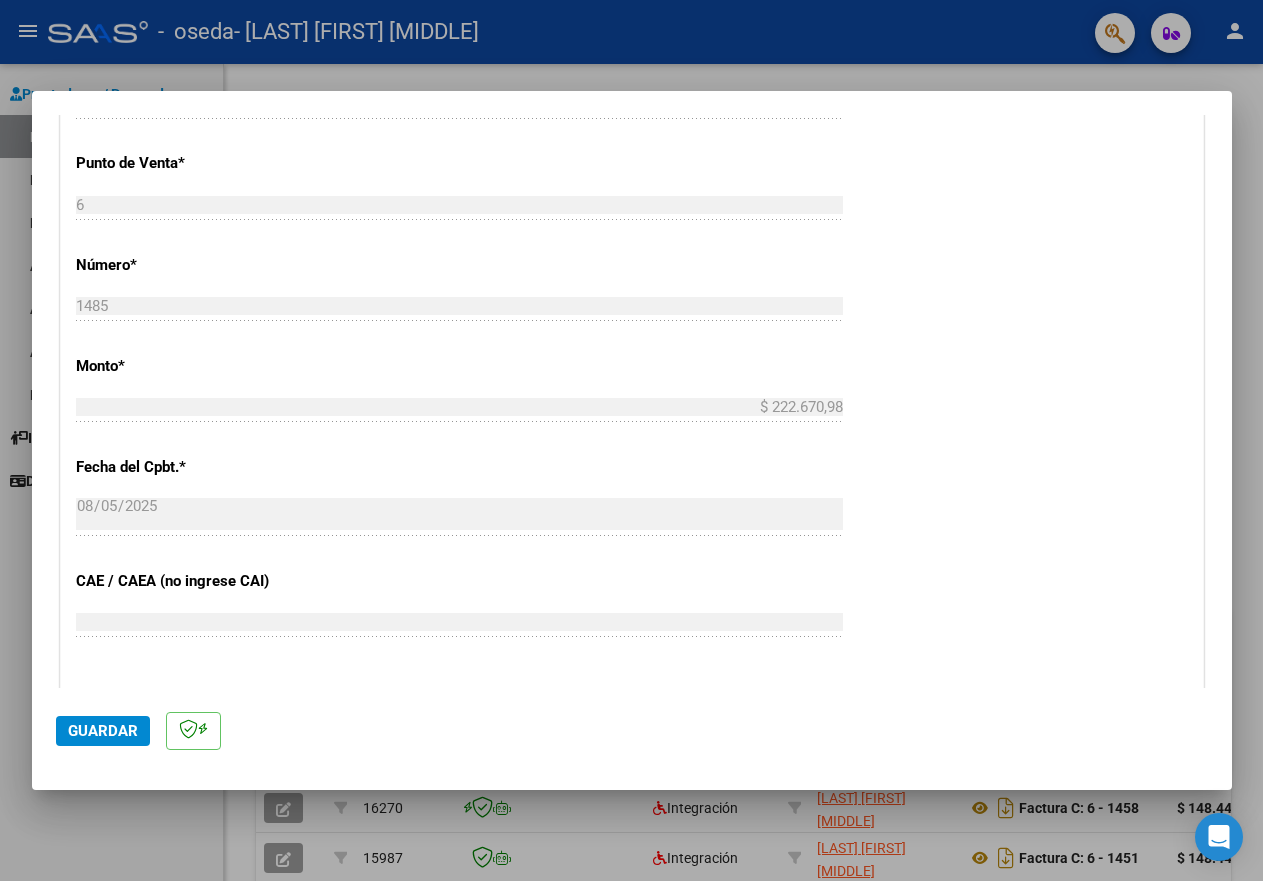 scroll, scrollTop: 1000, scrollLeft: 0, axis: vertical 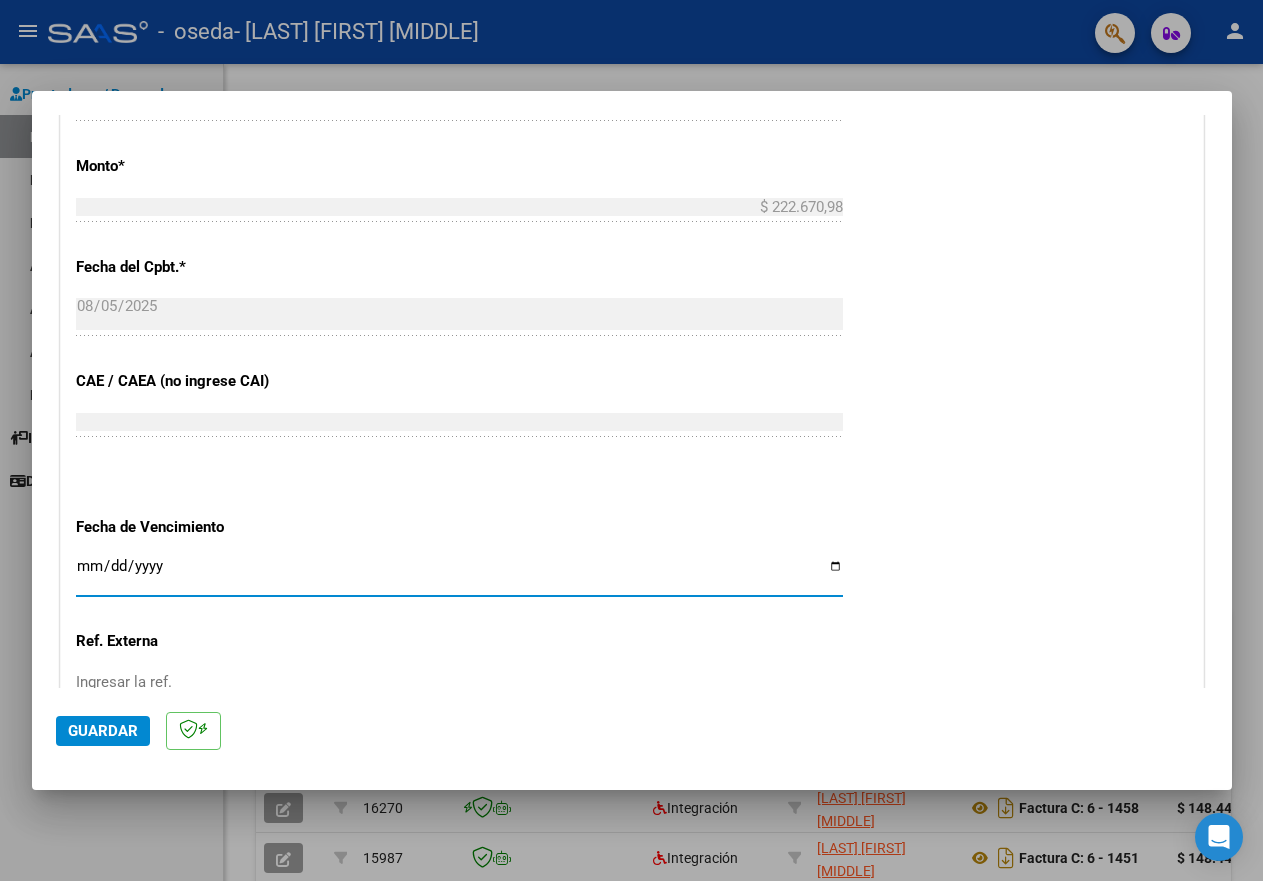 click on "Ingresar la fecha" at bounding box center [459, 574] 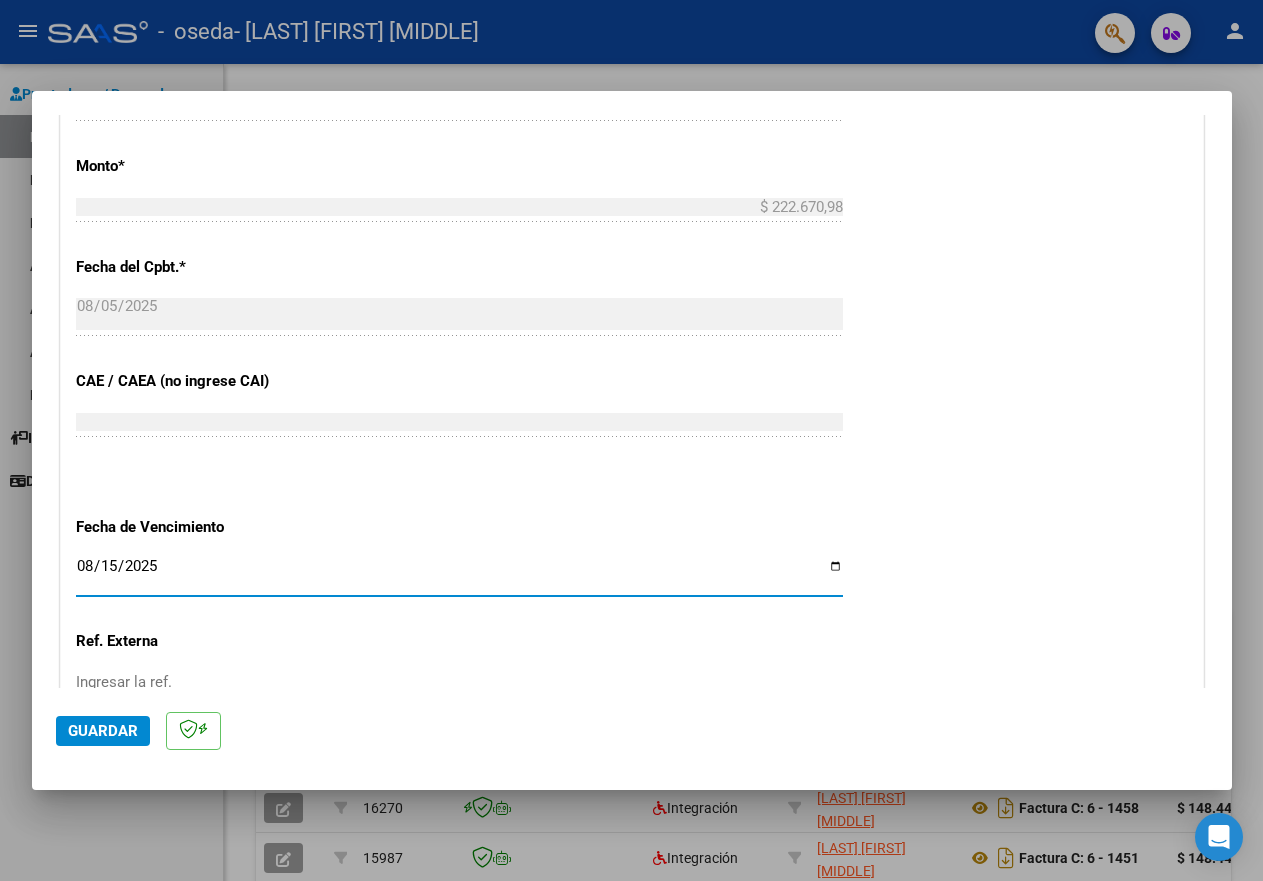 type on "2025-08-15" 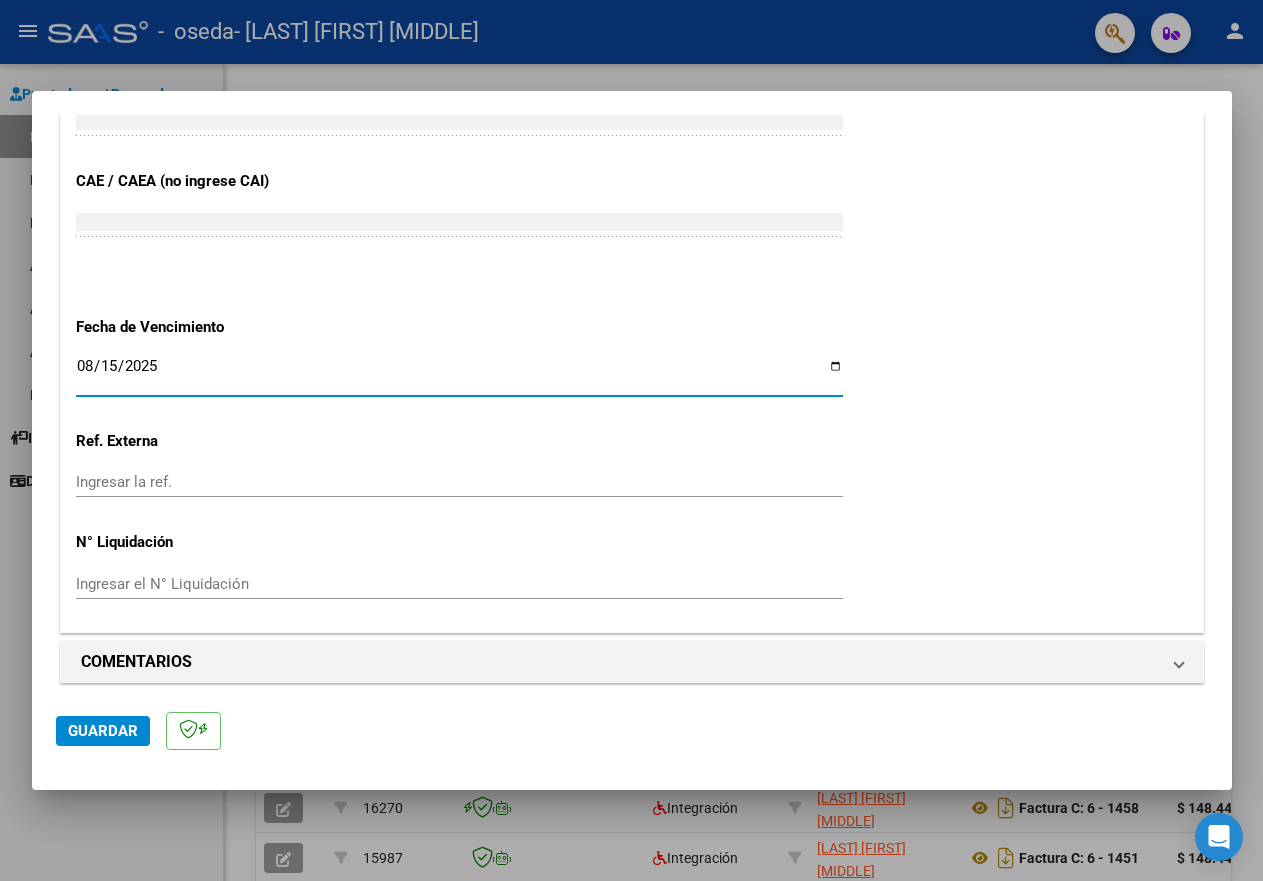 scroll, scrollTop: 1210, scrollLeft: 0, axis: vertical 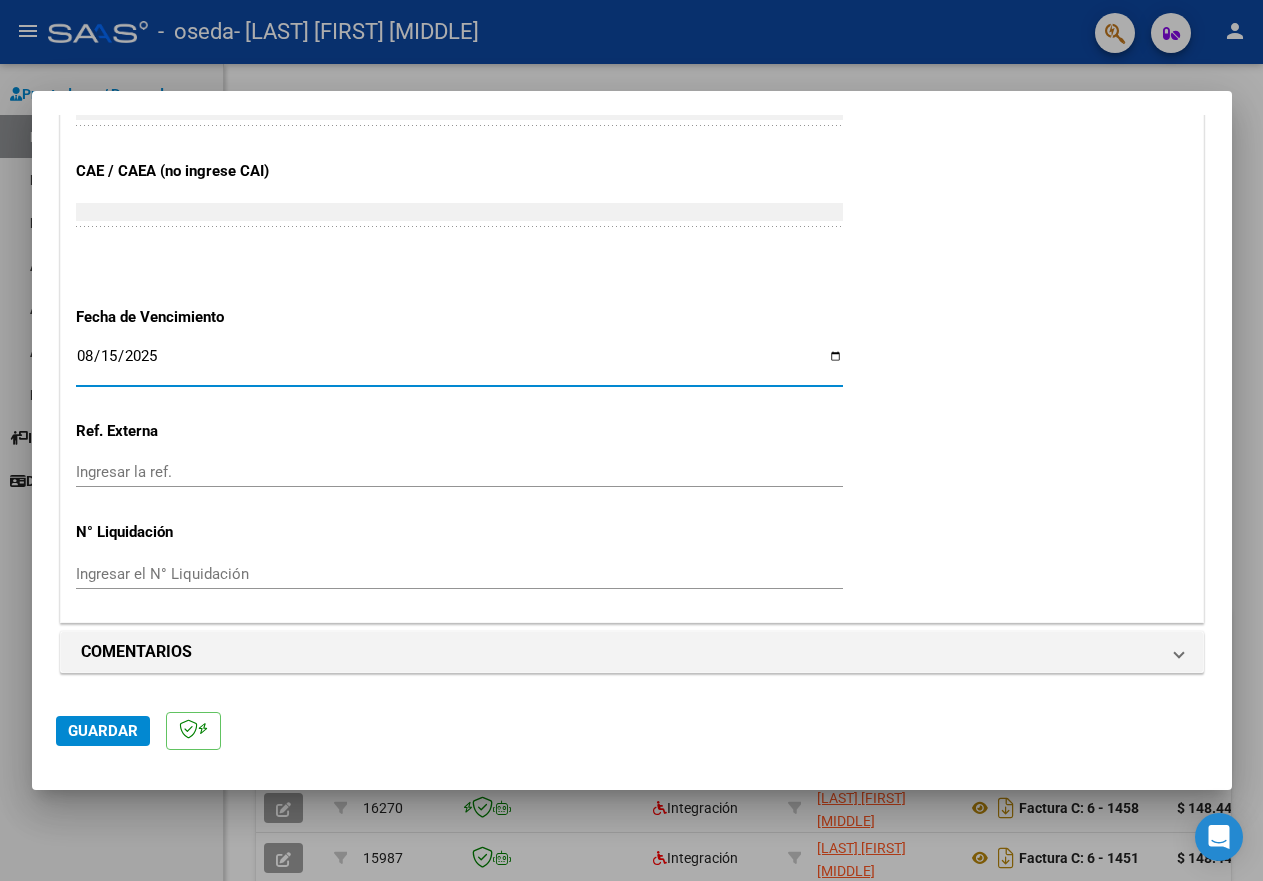 click on "Guardar" 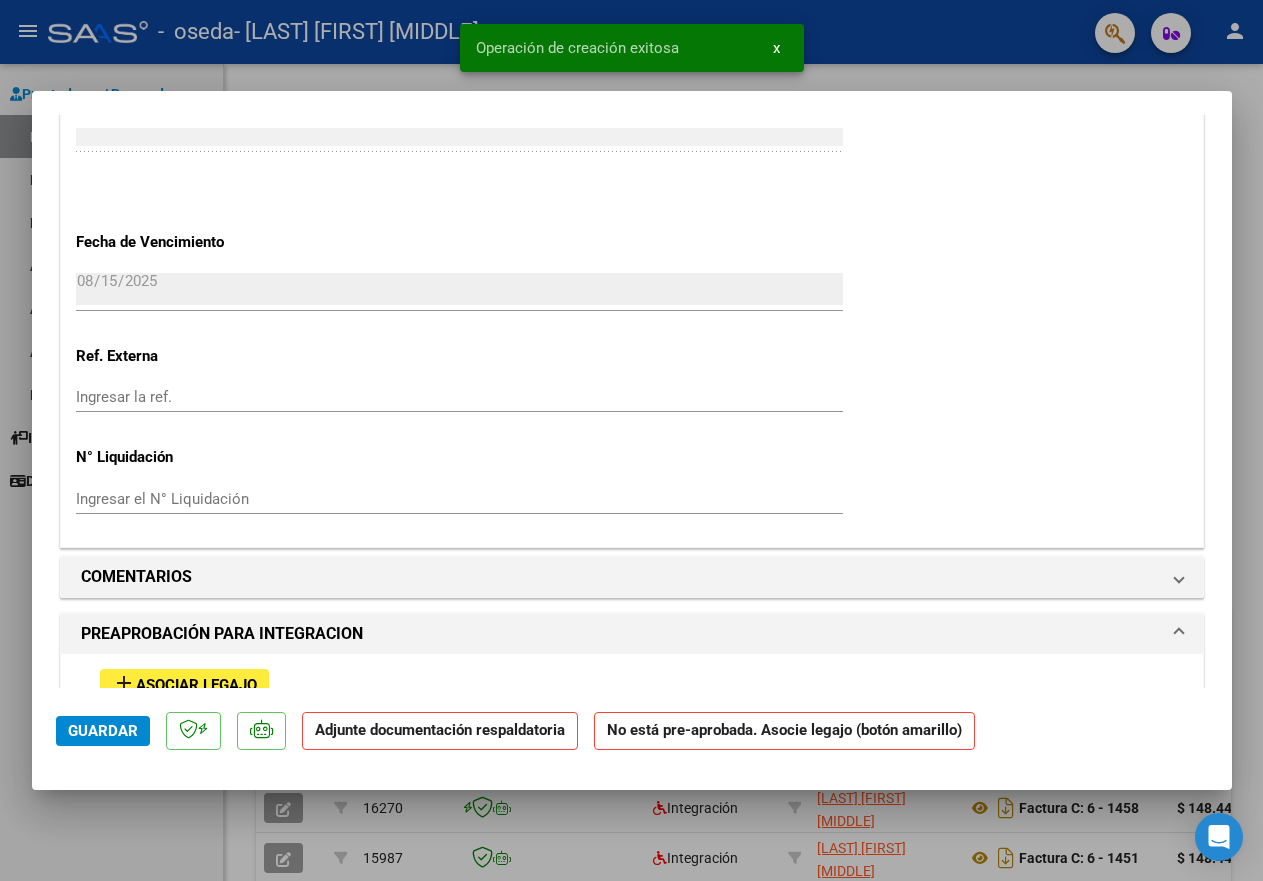 scroll, scrollTop: 1600, scrollLeft: 0, axis: vertical 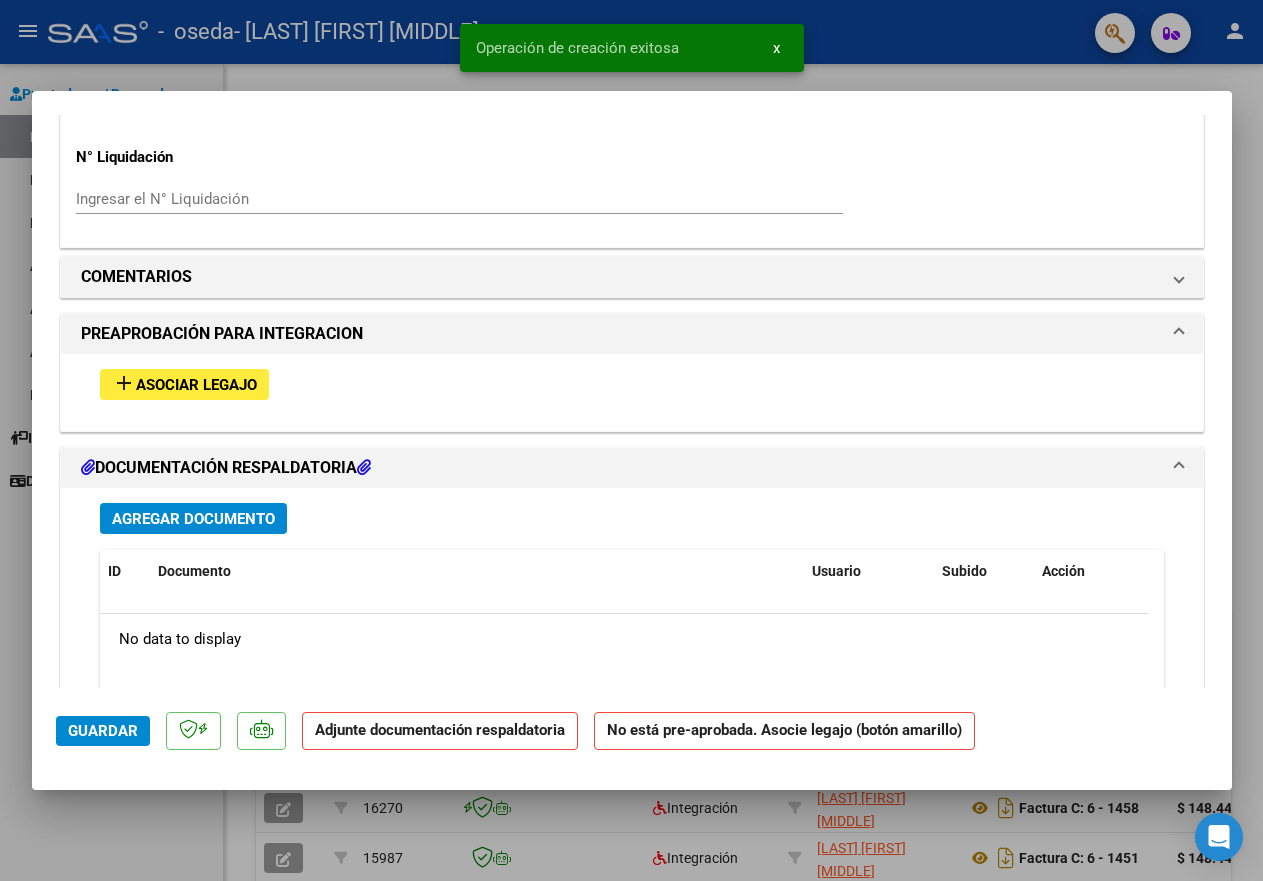 click on "Asociar Legajo" at bounding box center [196, 385] 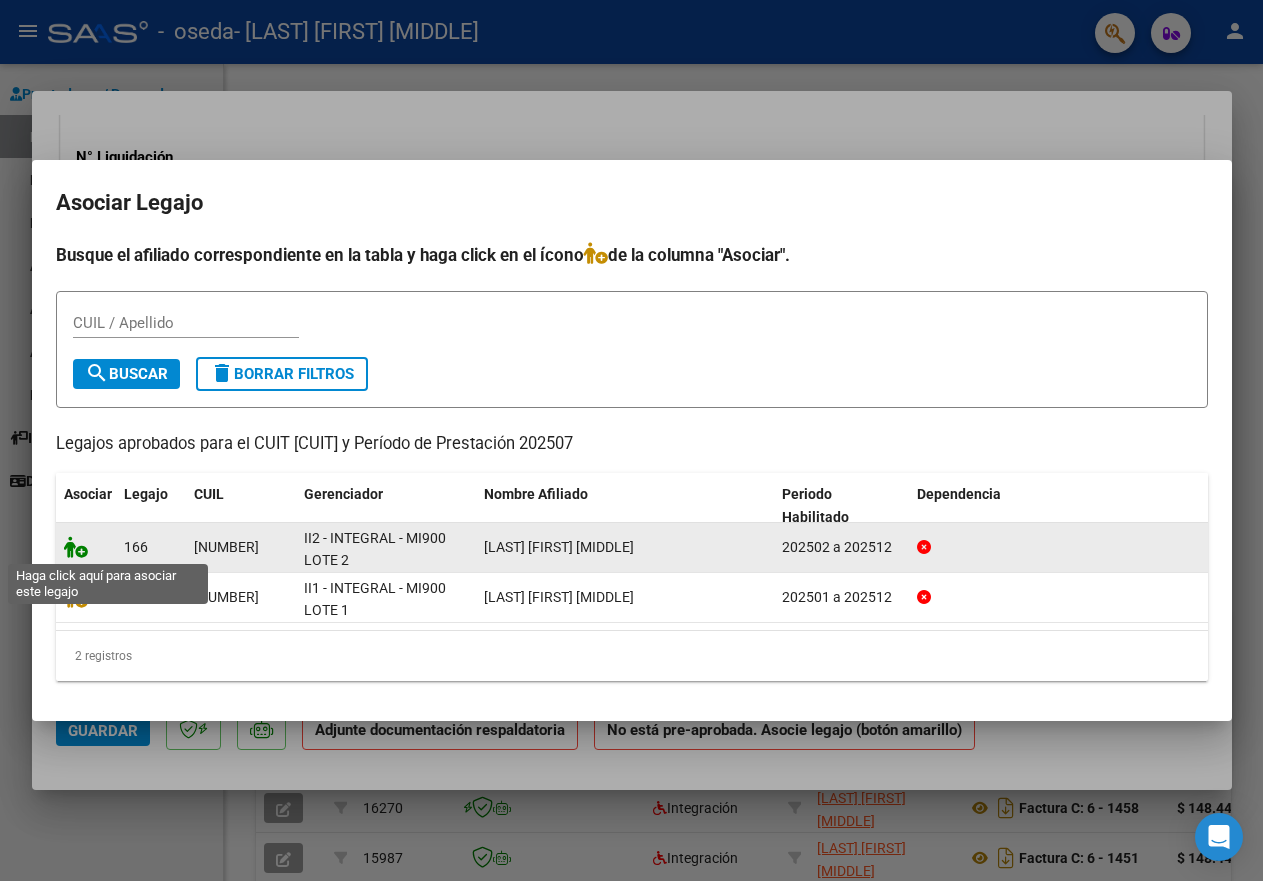 click 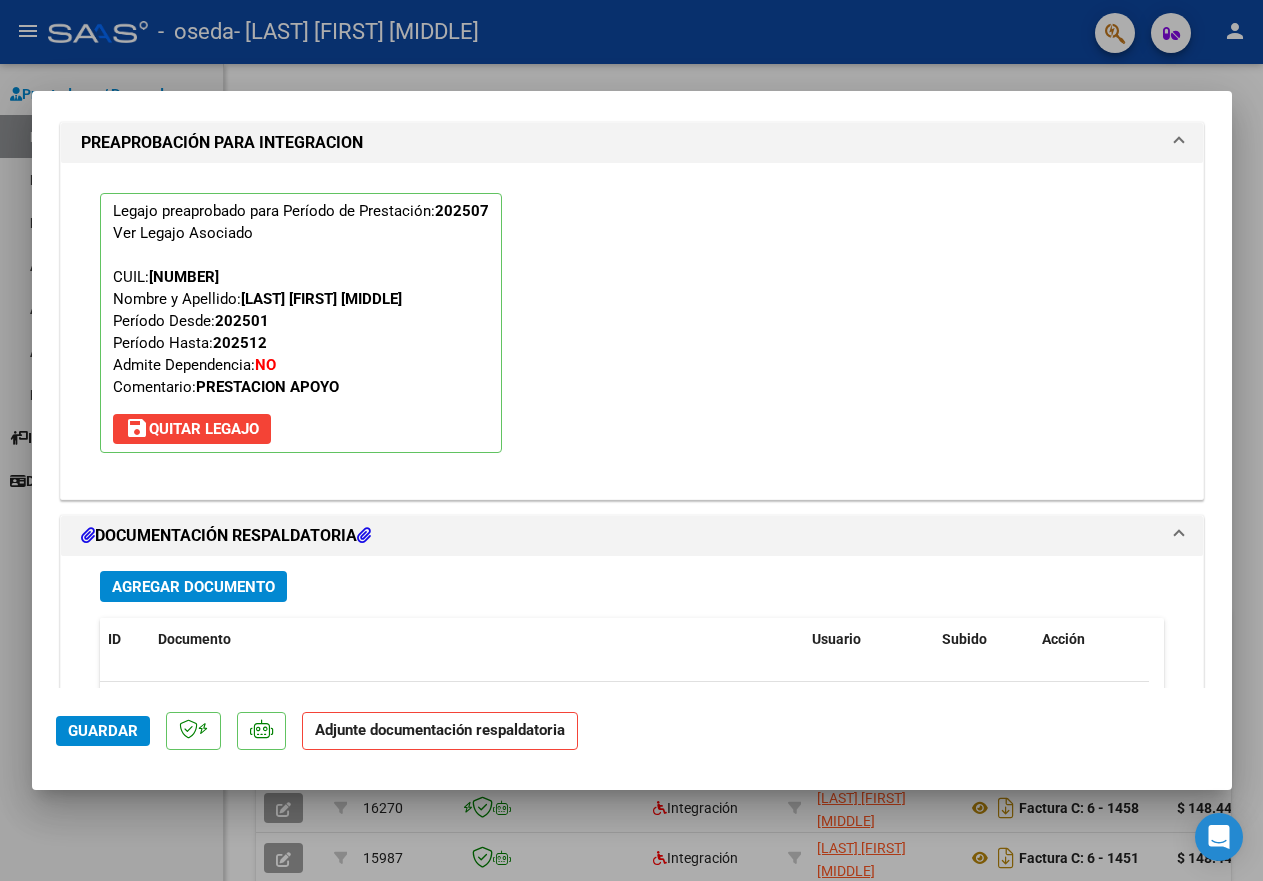 scroll, scrollTop: 1952, scrollLeft: 0, axis: vertical 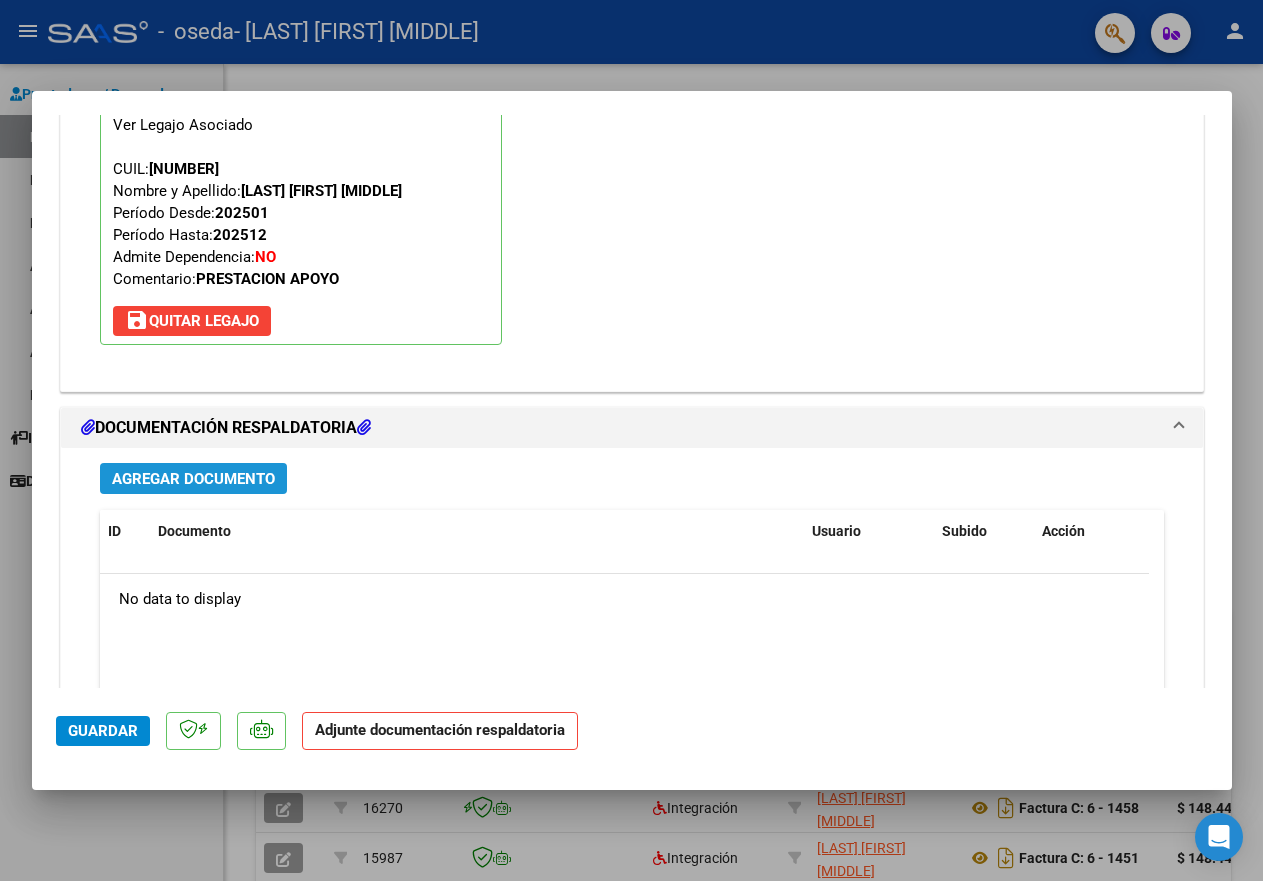 click on "Agregar Documento" at bounding box center (193, 479) 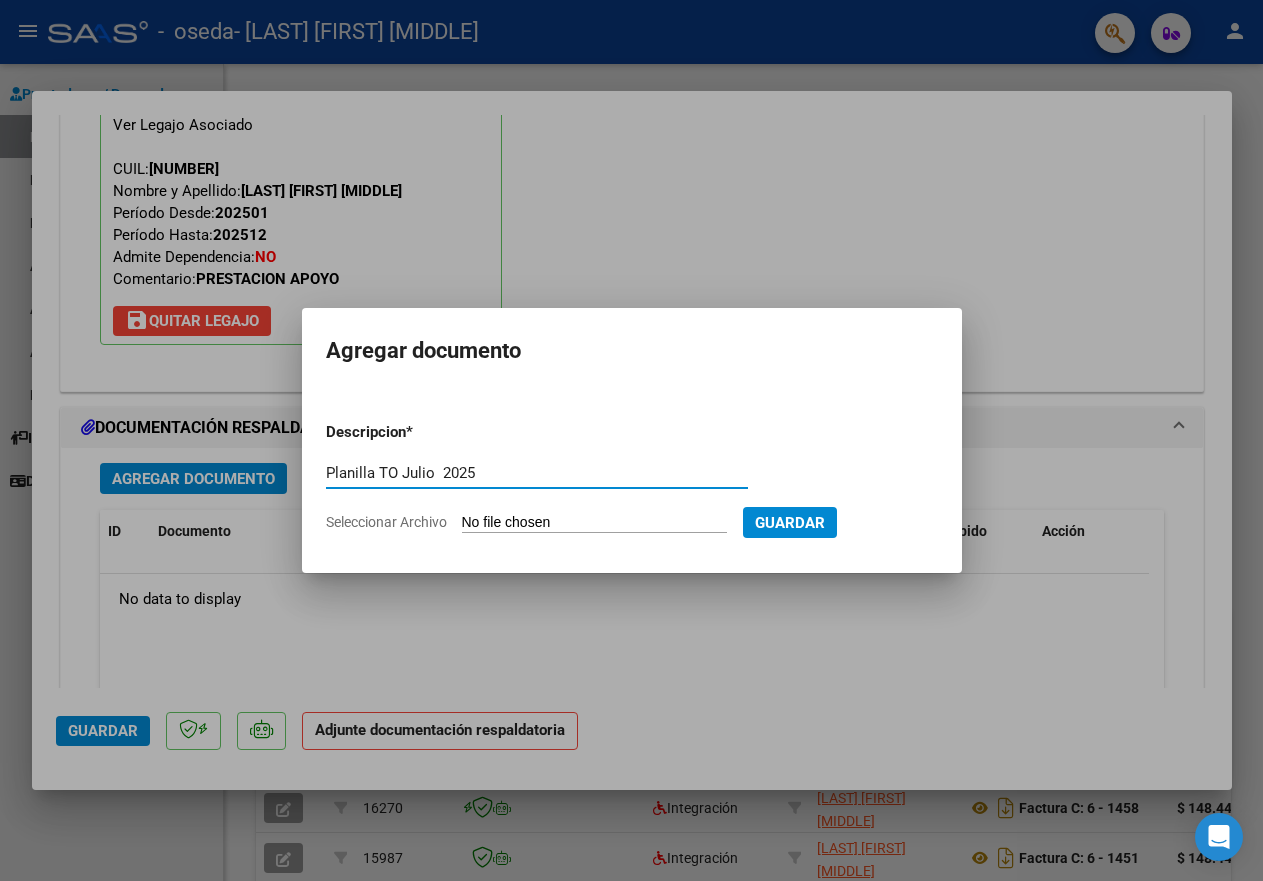 type on "Planilla TO Julio  2025" 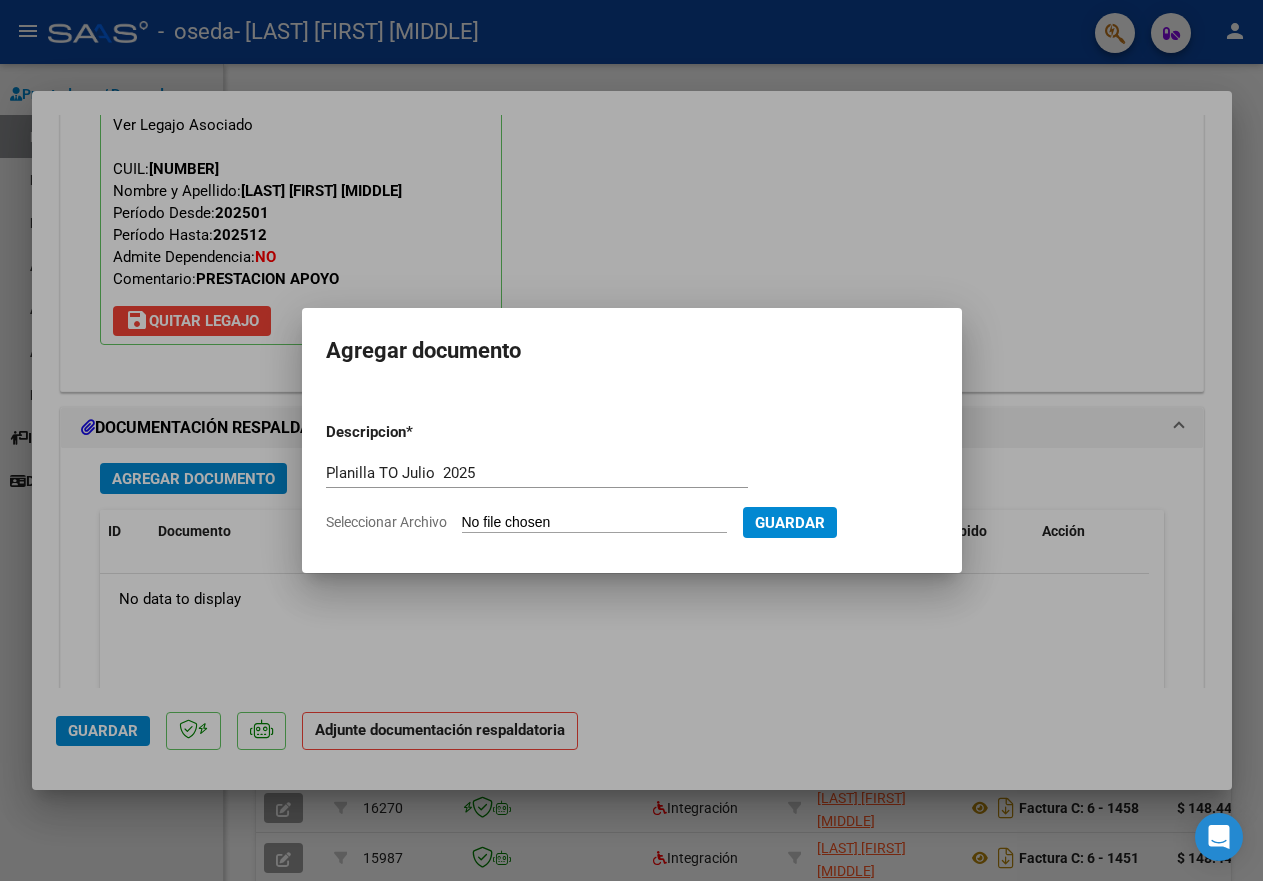 type on "C:\fakepath\Planilla TO [LAST] [FIRST] Julio 202520250808_12350086.pdf" 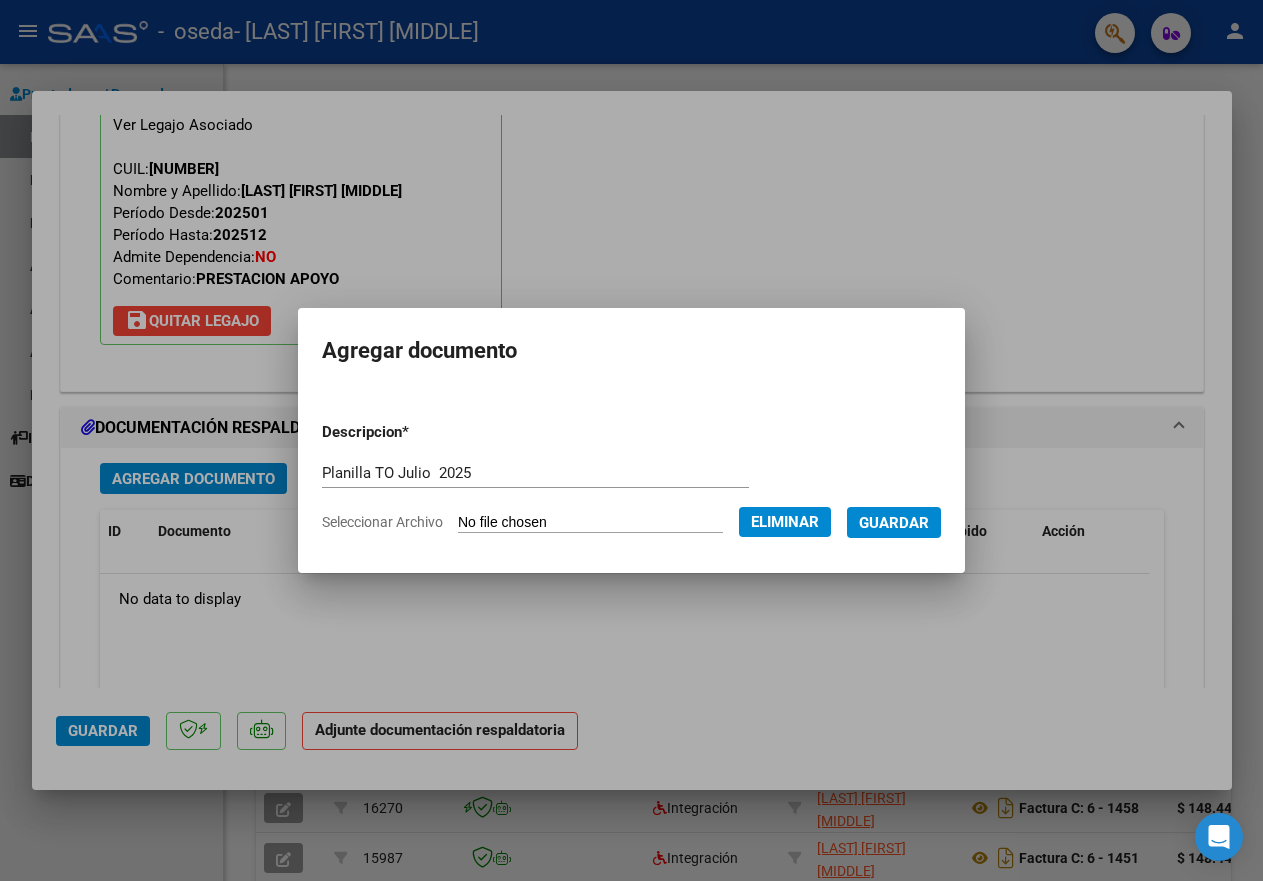 click on "Guardar" at bounding box center [894, 523] 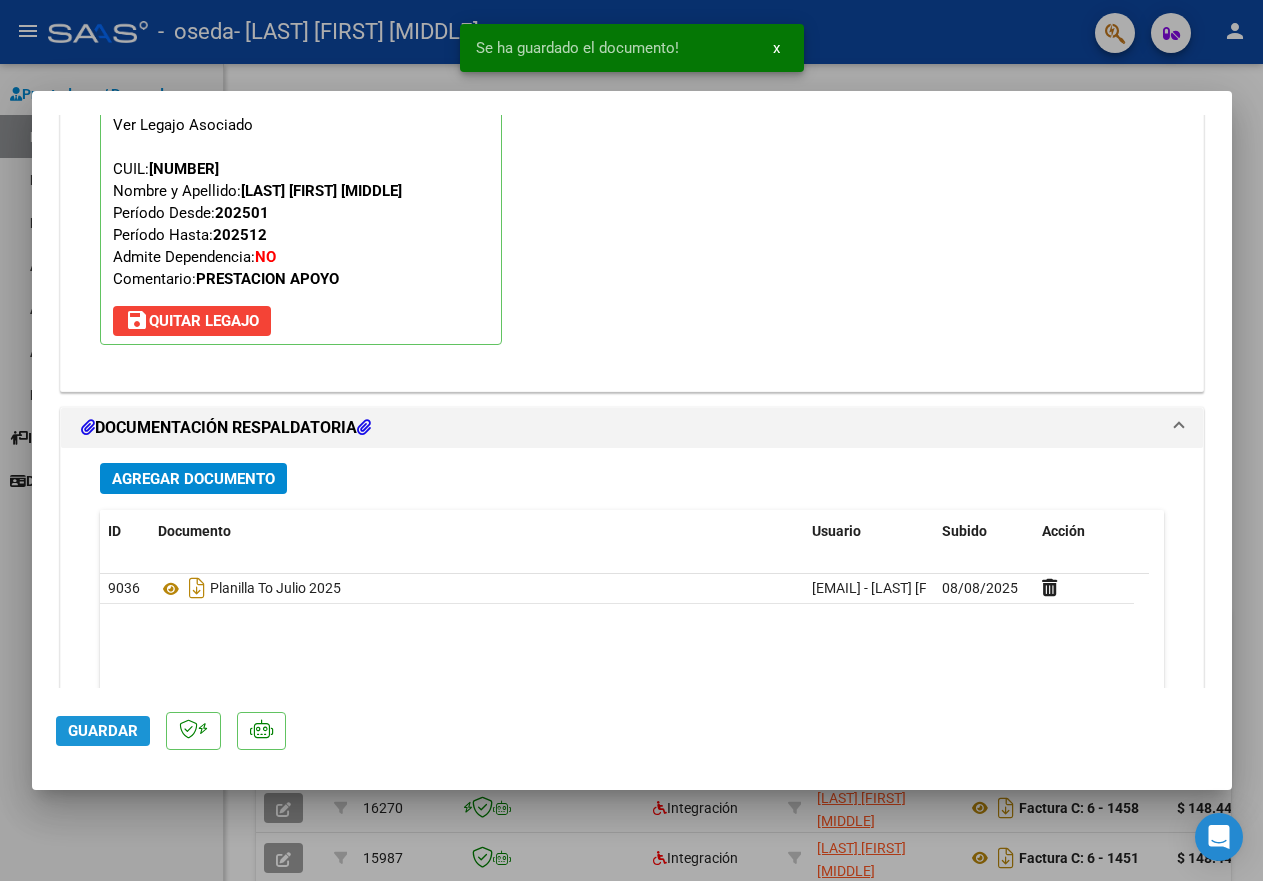 click on "Guardar" 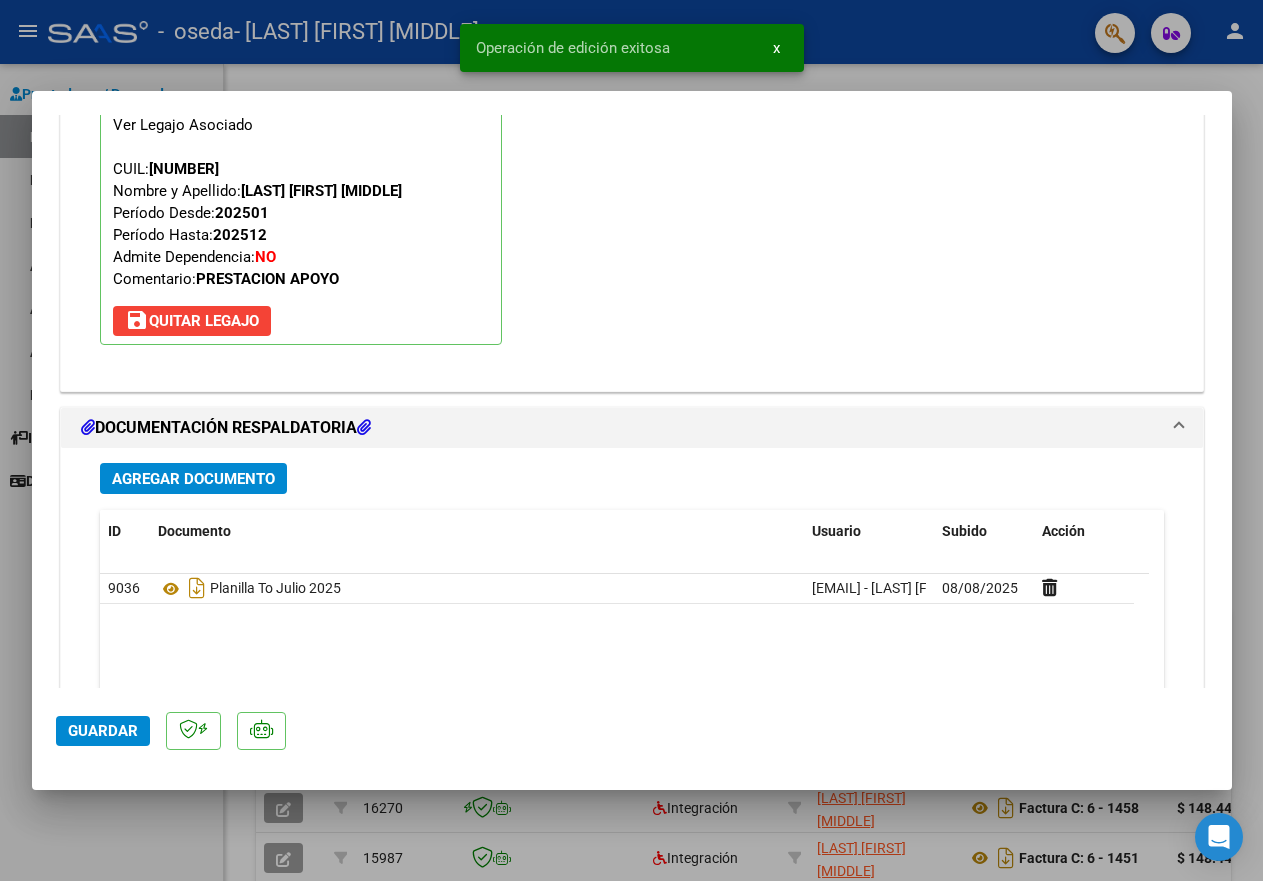 click at bounding box center (631, 440) 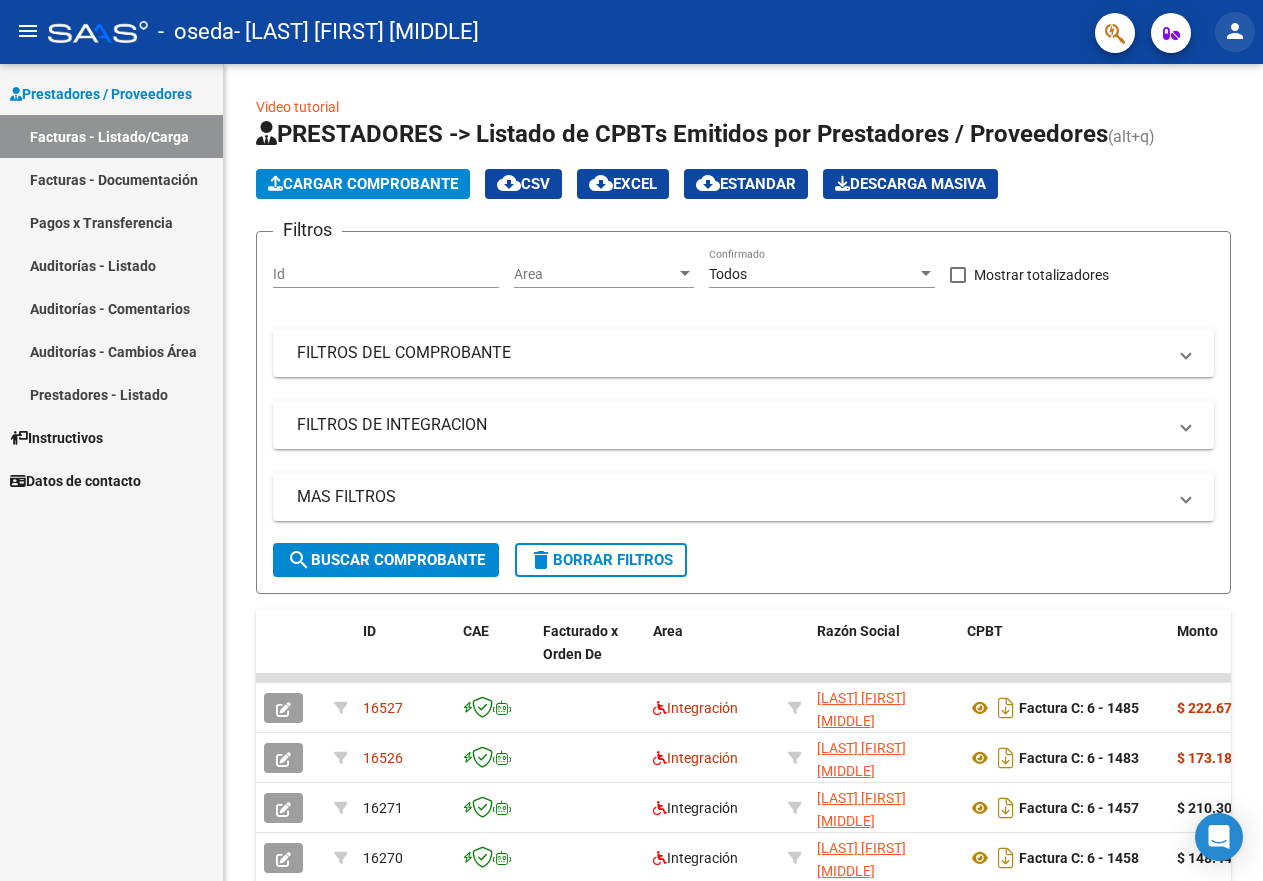 click on "person" 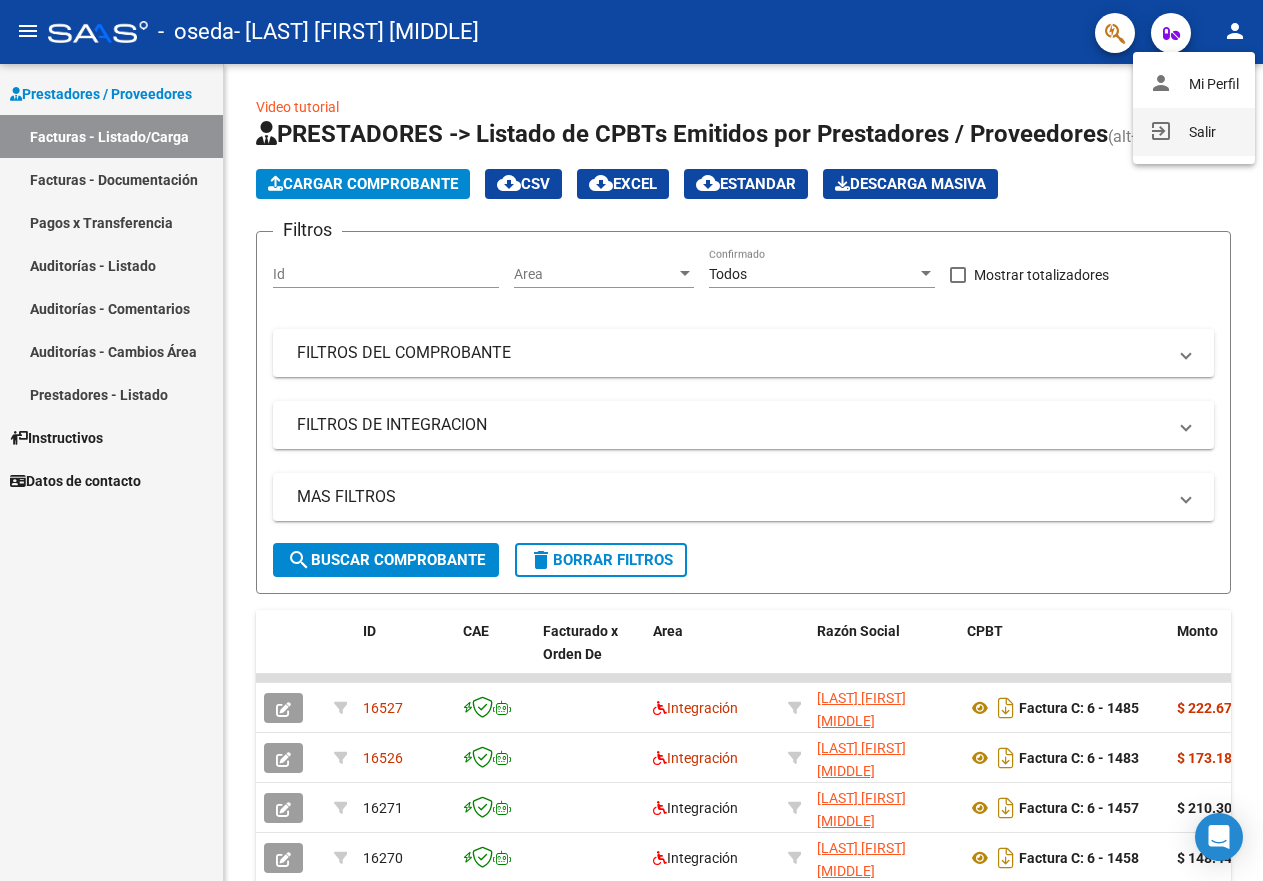 click on "exit_to_app  Salir" at bounding box center [1194, 132] 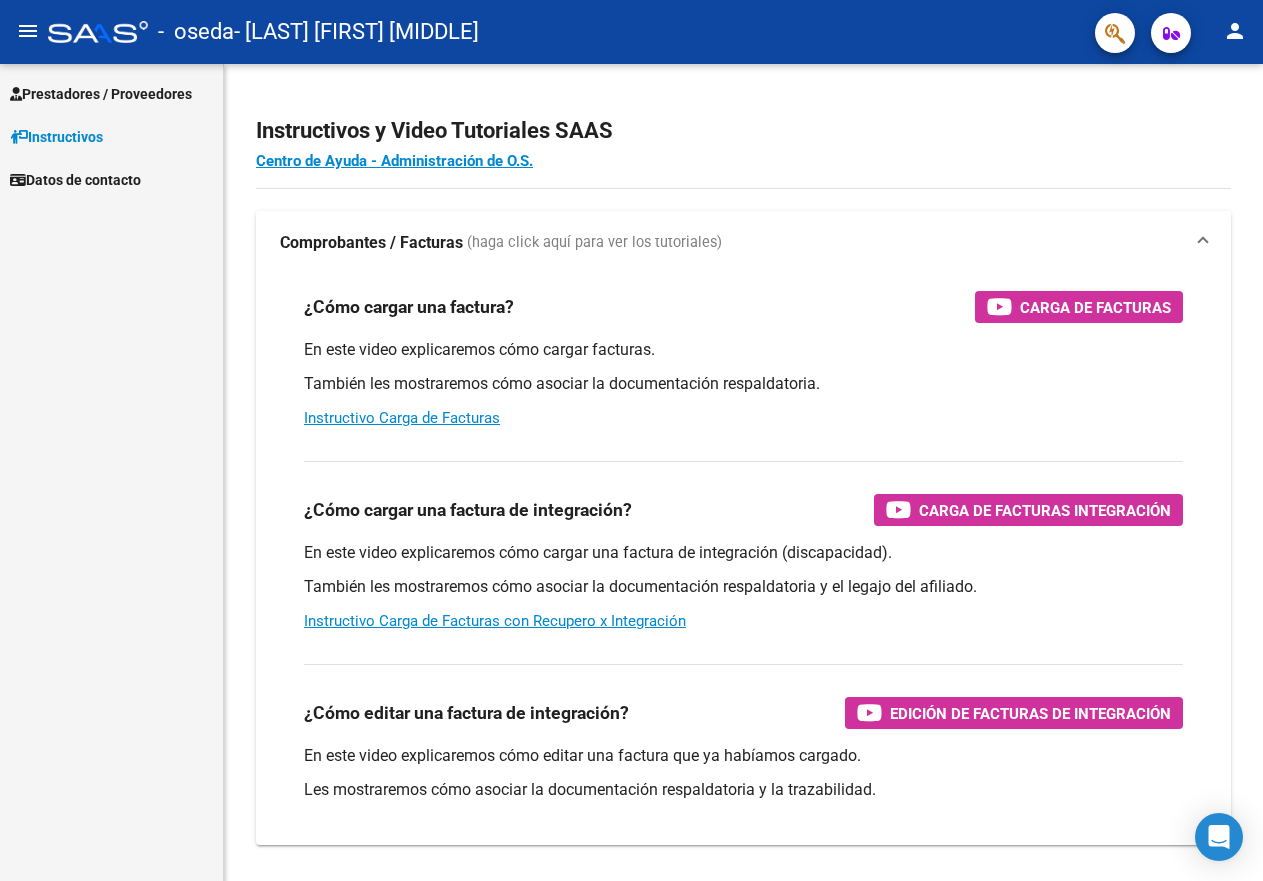 scroll, scrollTop: 0, scrollLeft: 0, axis: both 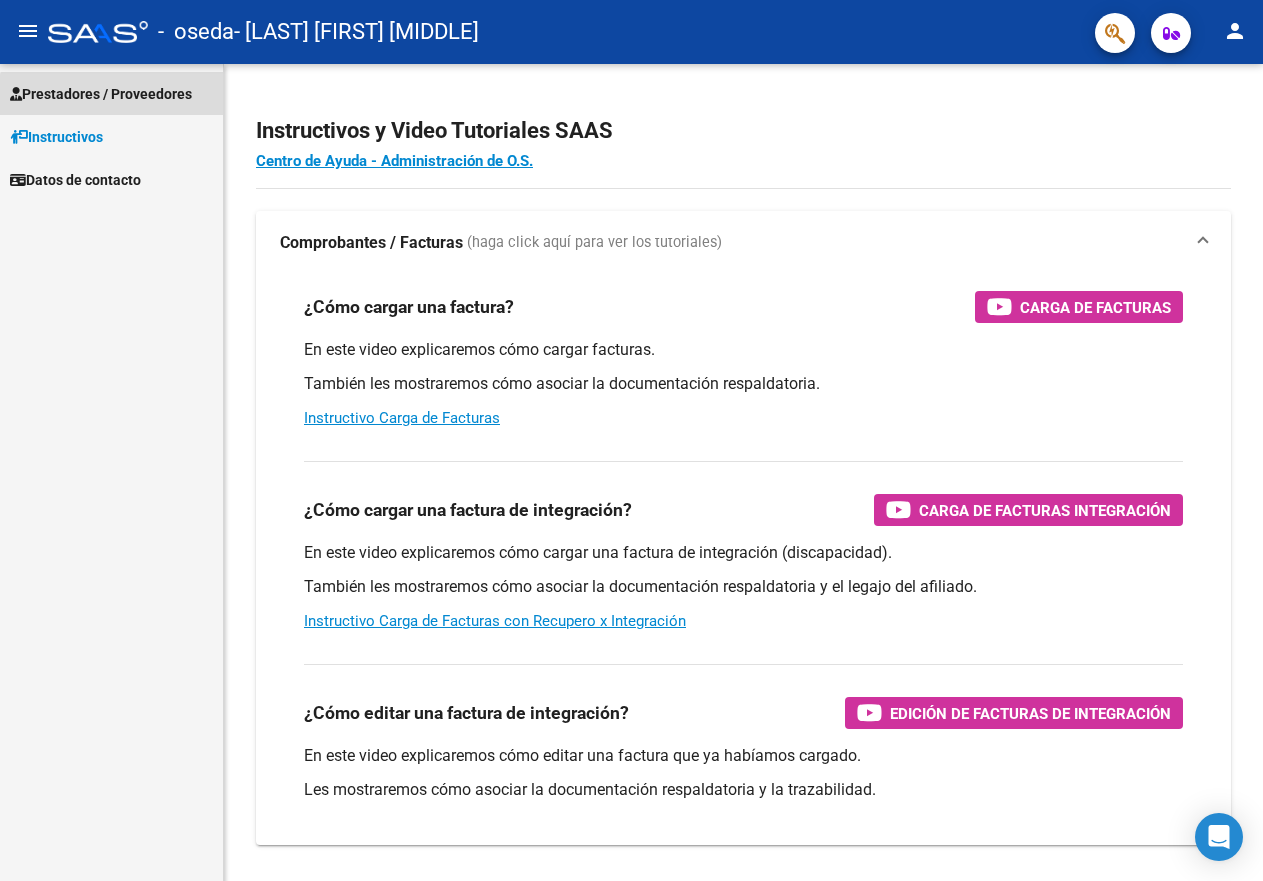 click on "Prestadores / Proveedores" at bounding box center [111, 93] 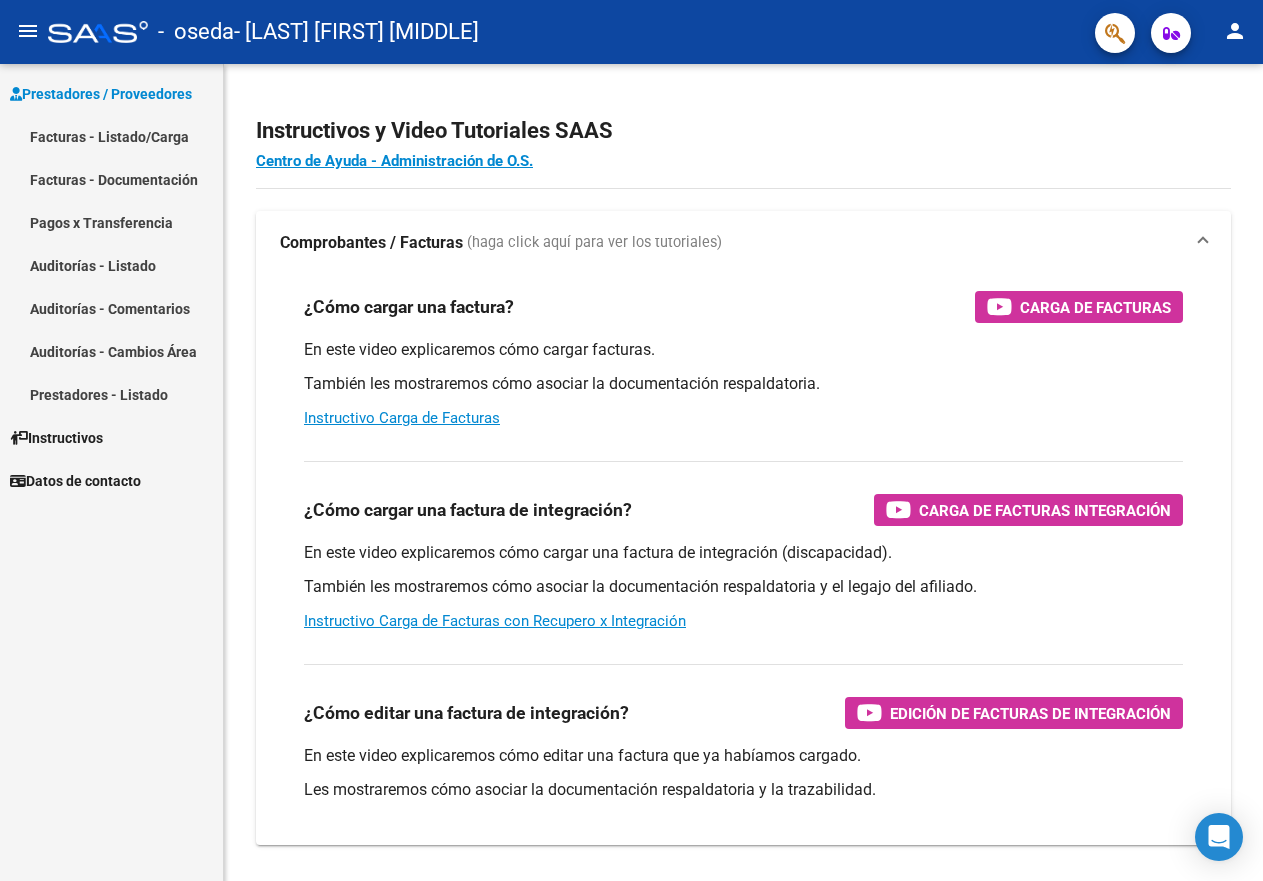 click on "Facturas - Documentación" at bounding box center [111, 179] 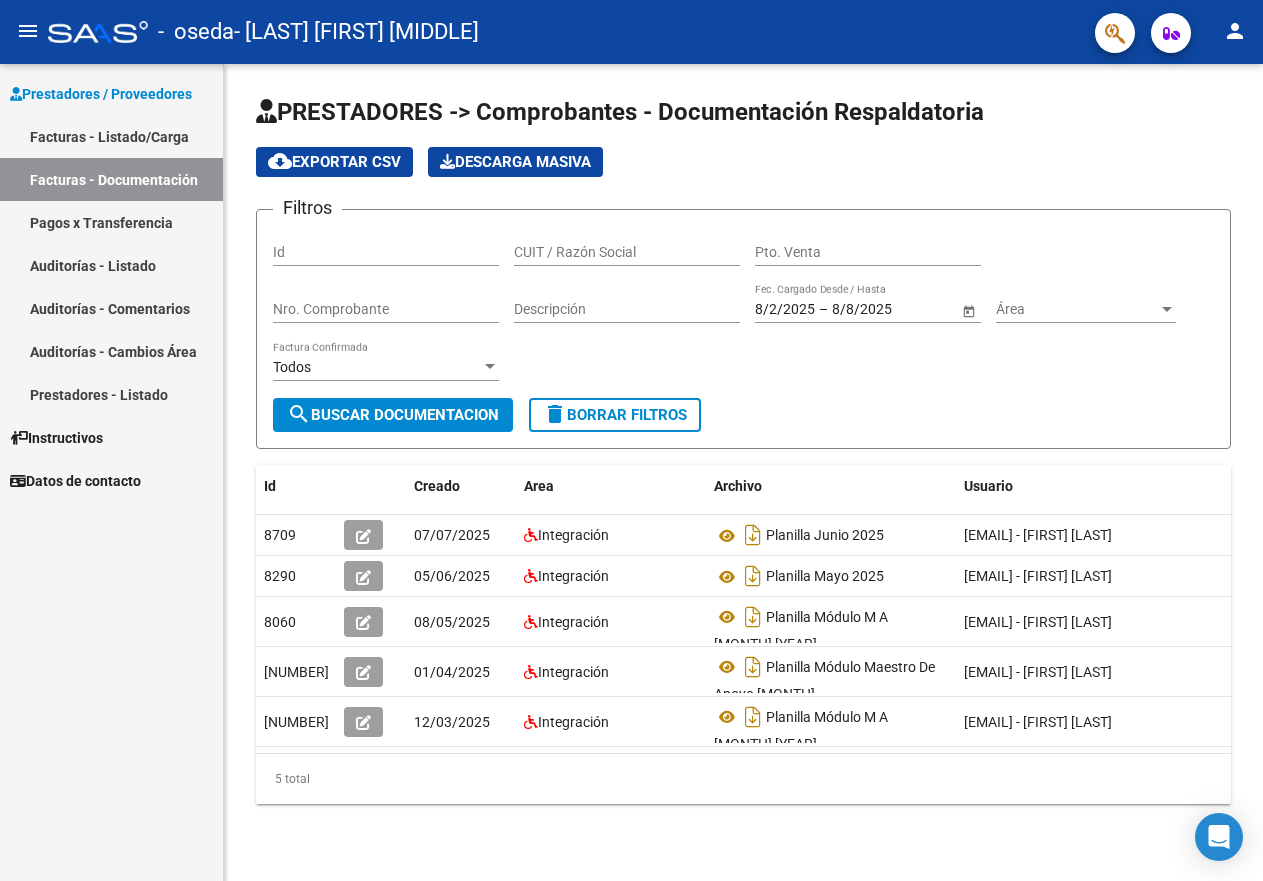 click on "Facturas - Listado/Carga" at bounding box center [111, 136] 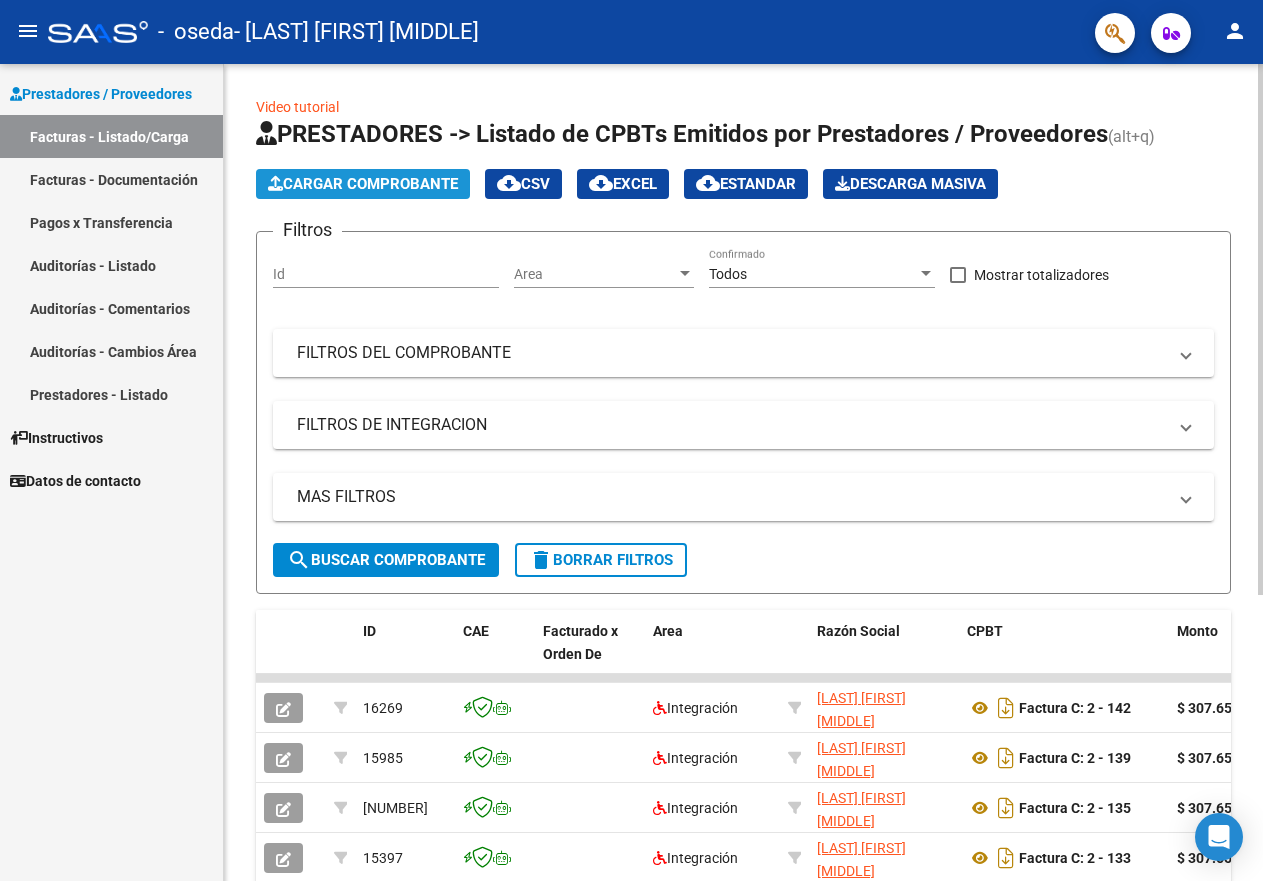 click on "Cargar Comprobante" 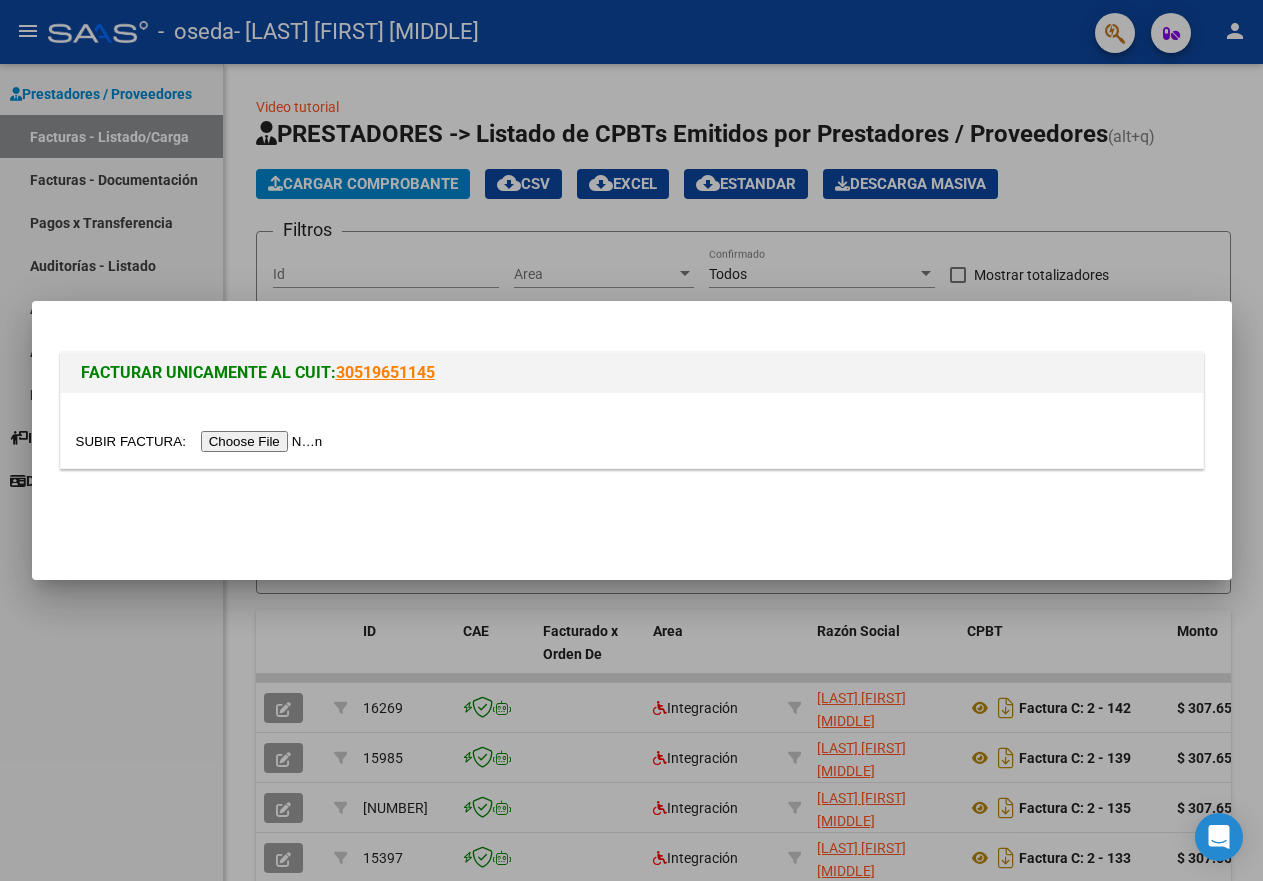 click at bounding box center [202, 441] 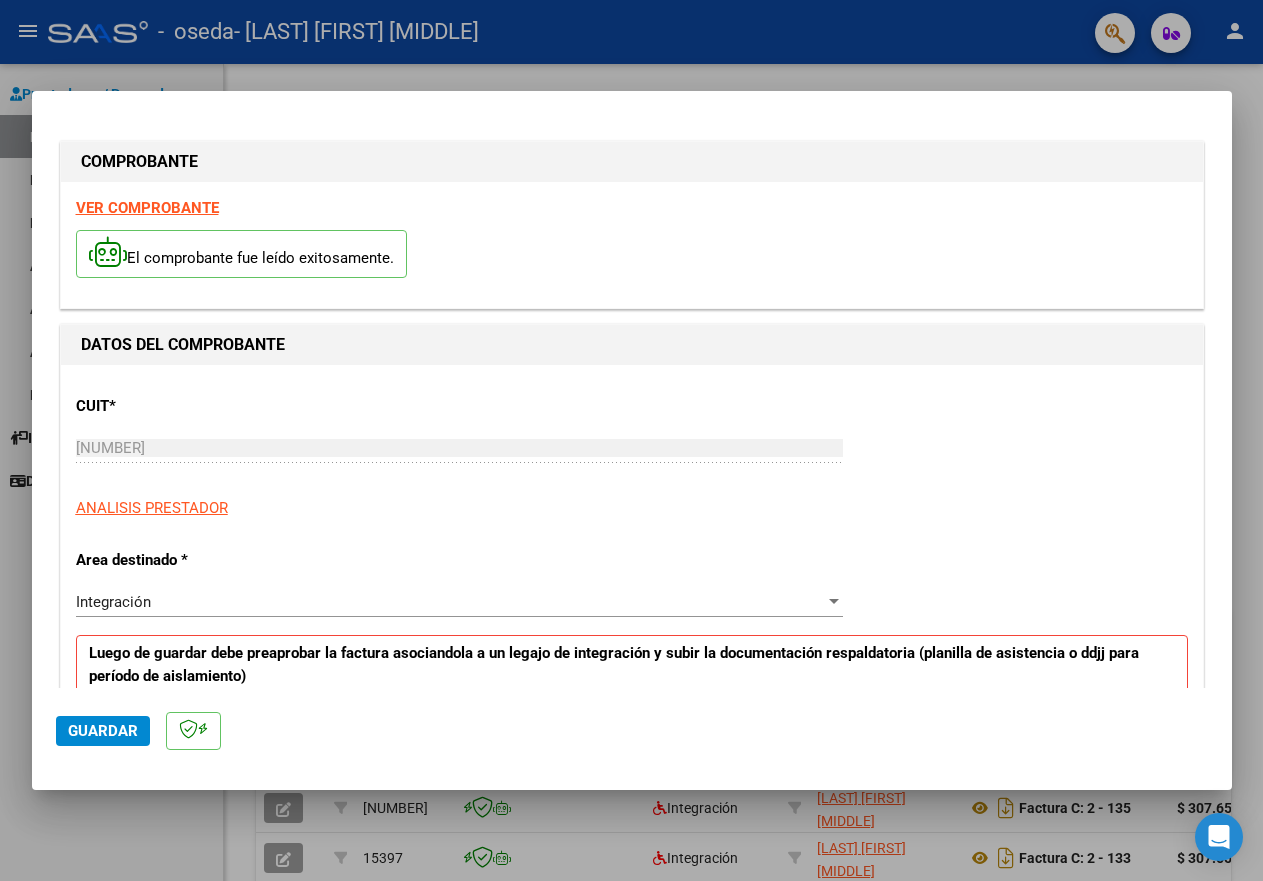 scroll, scrollTop: 300, scrollLeft: 0, axis: vertical 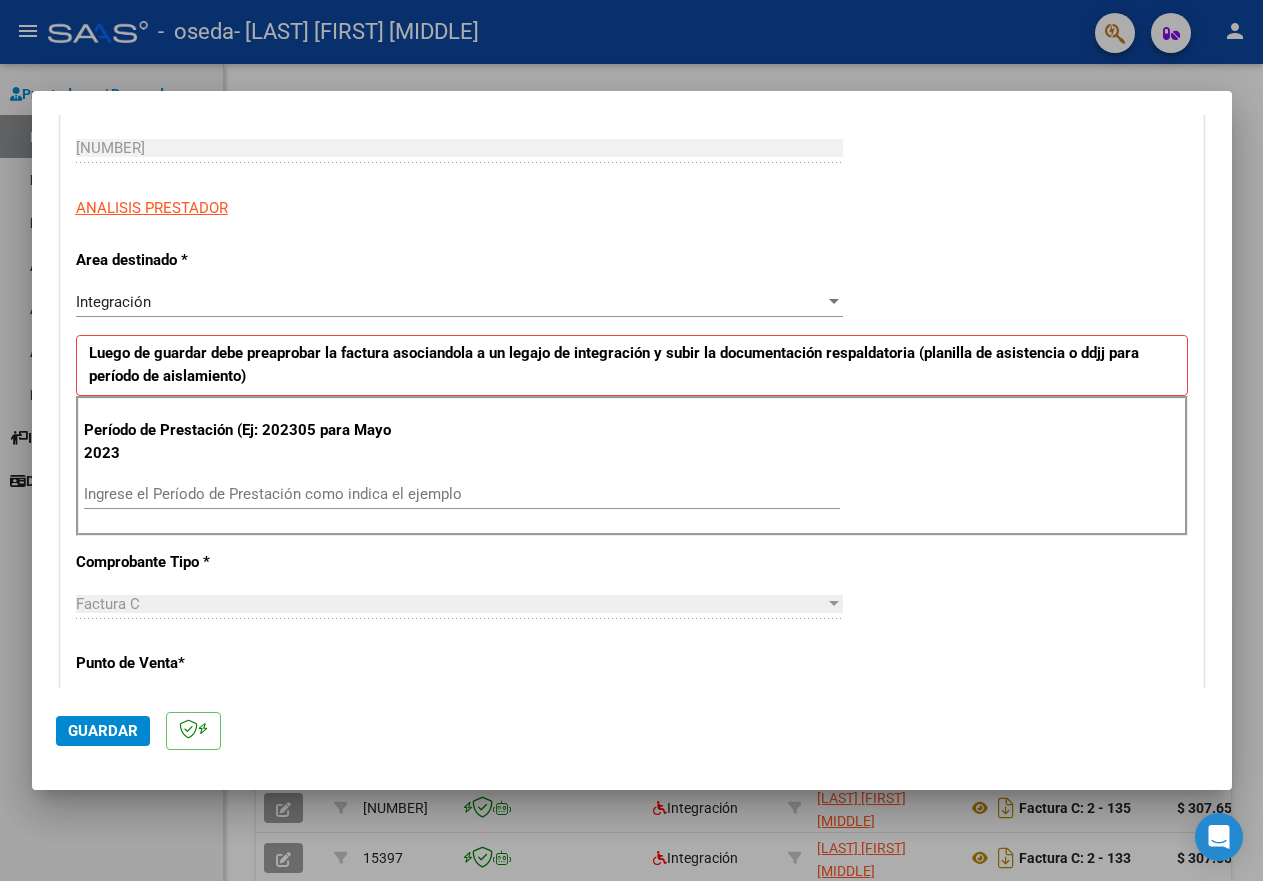 click on "Ingrese el Período de Prestación como indica el ejemplo" at bounding box center (462, 494) 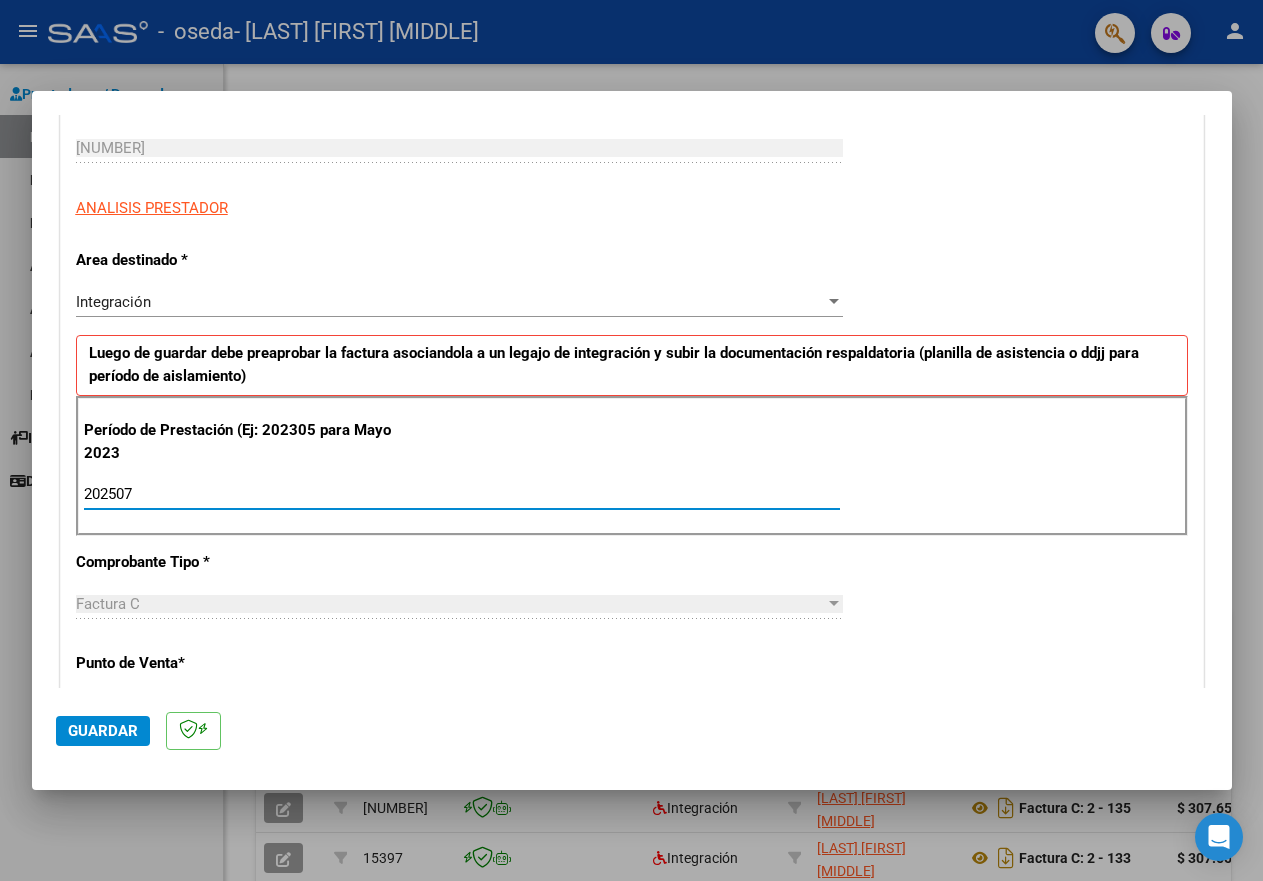 type on "202507" 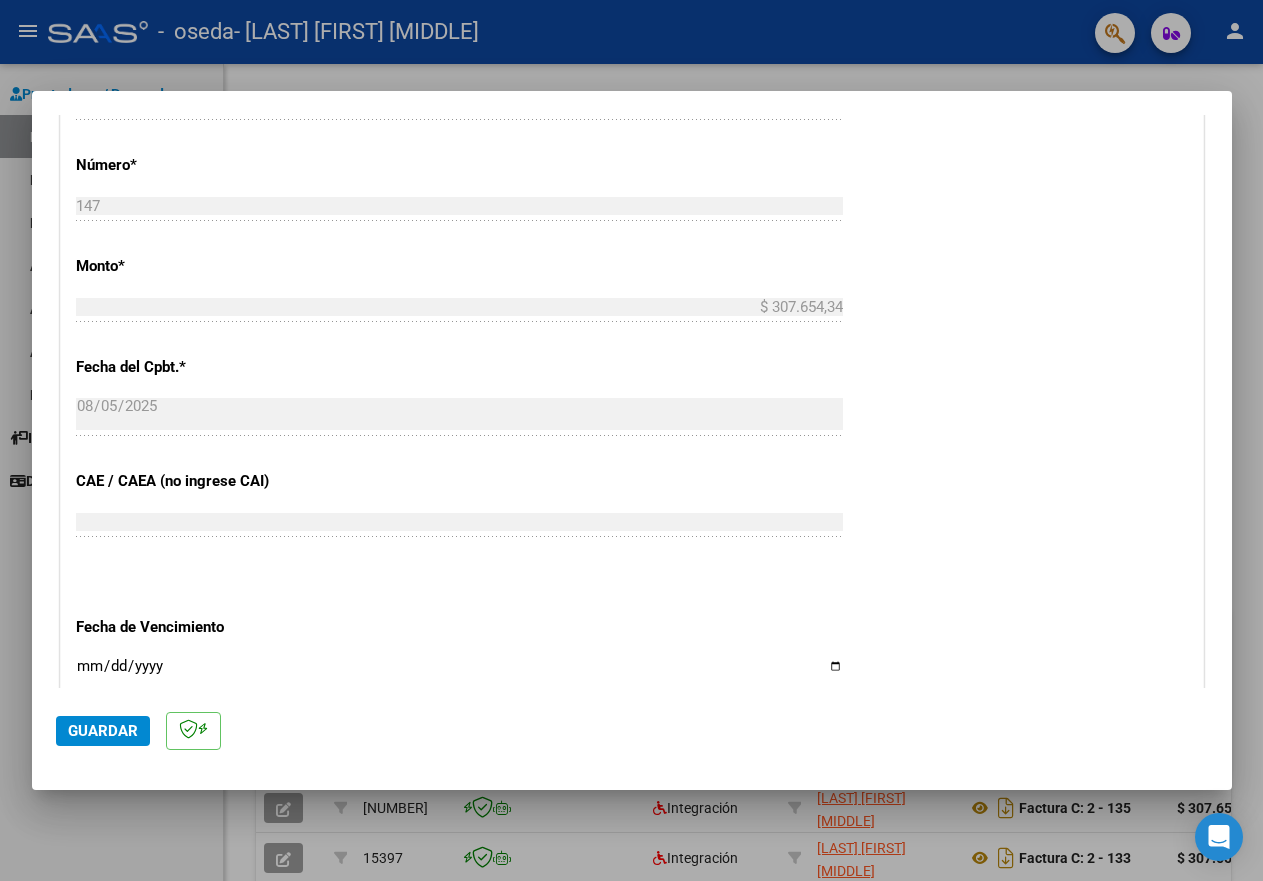 scroll, scrollTop: 1100, scrollLeft: 0, axis: vertical 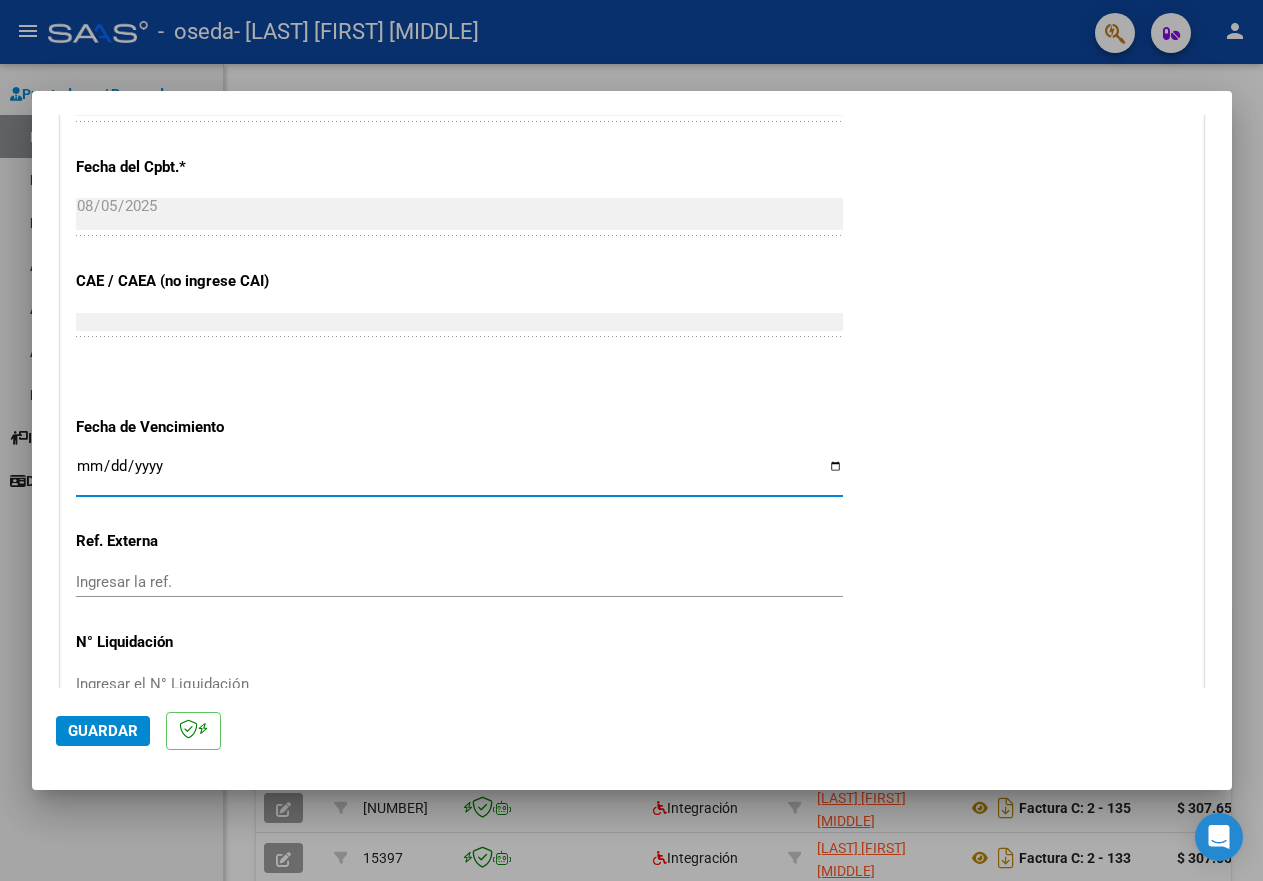 click on "Ingresar la fecha" at bounding box center (459, 474) 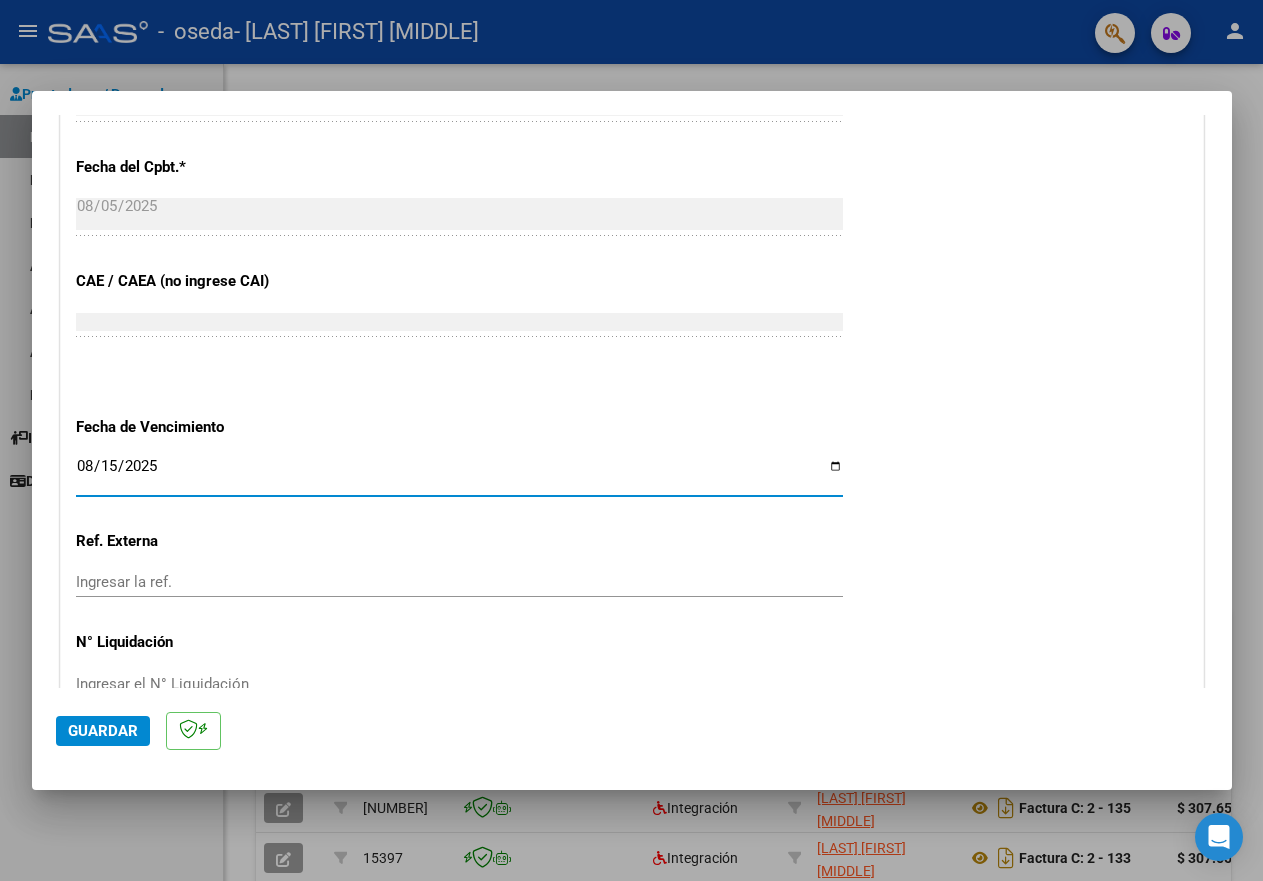 type on "2025-08-15" 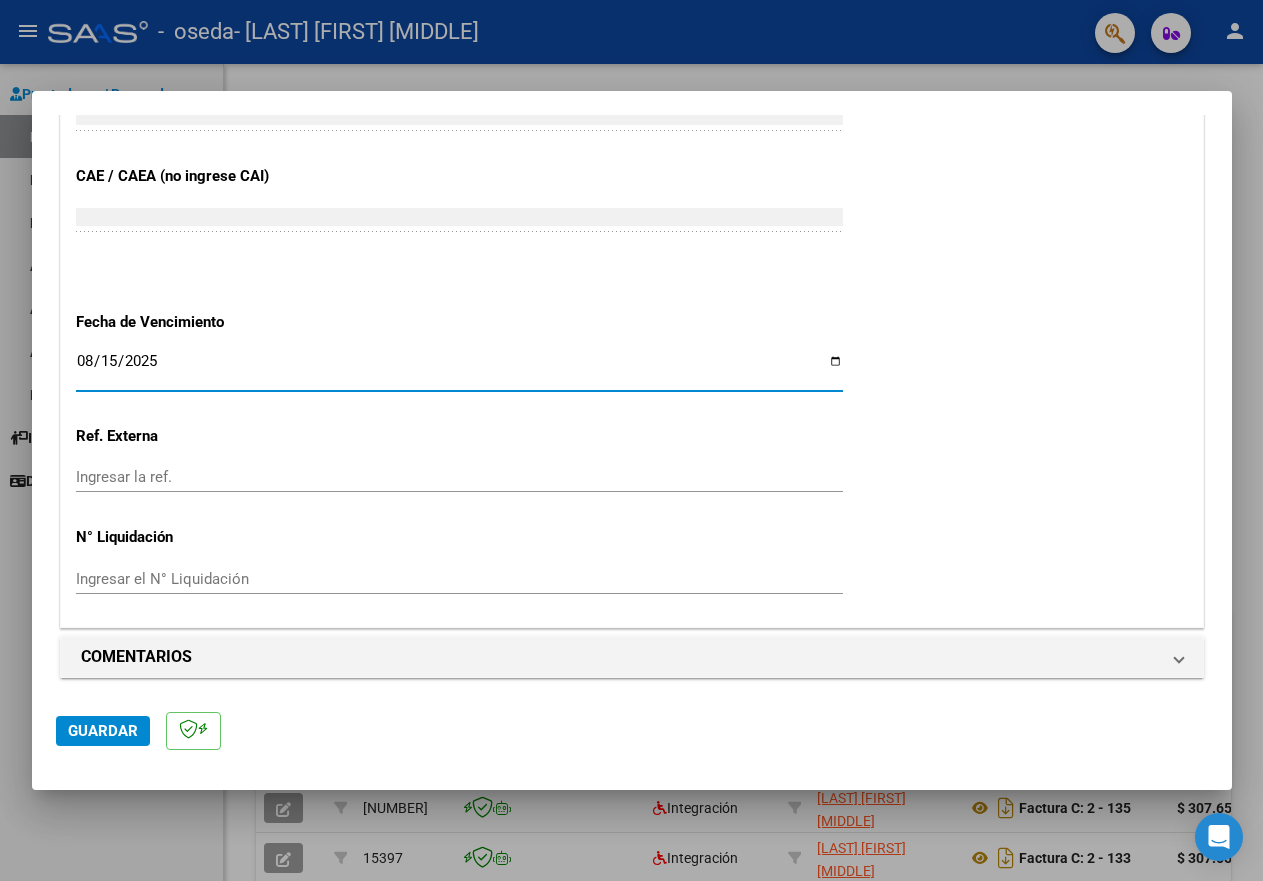 scroll, scrollTop: 1210, scrollLeft: 0, axis: vertical 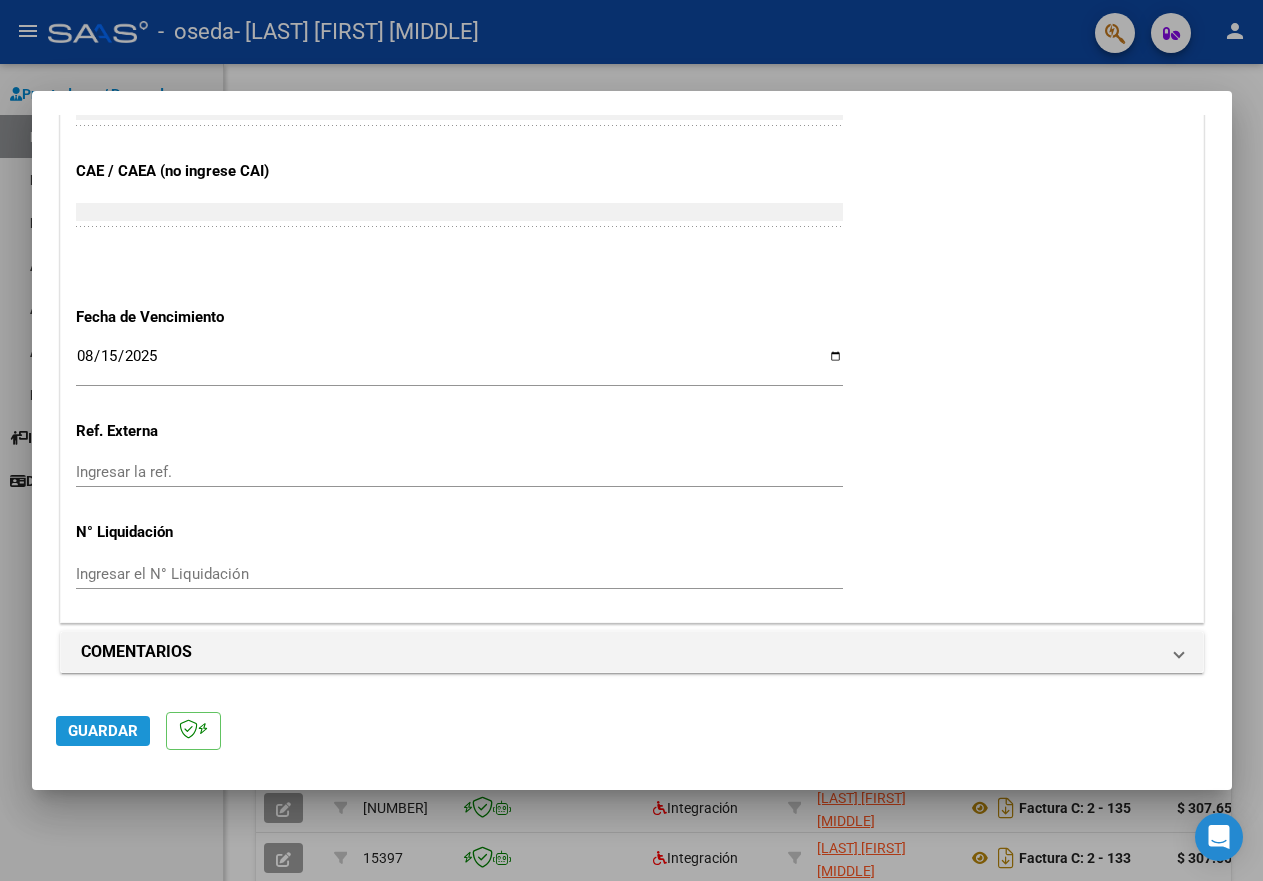 click on "Guardar" 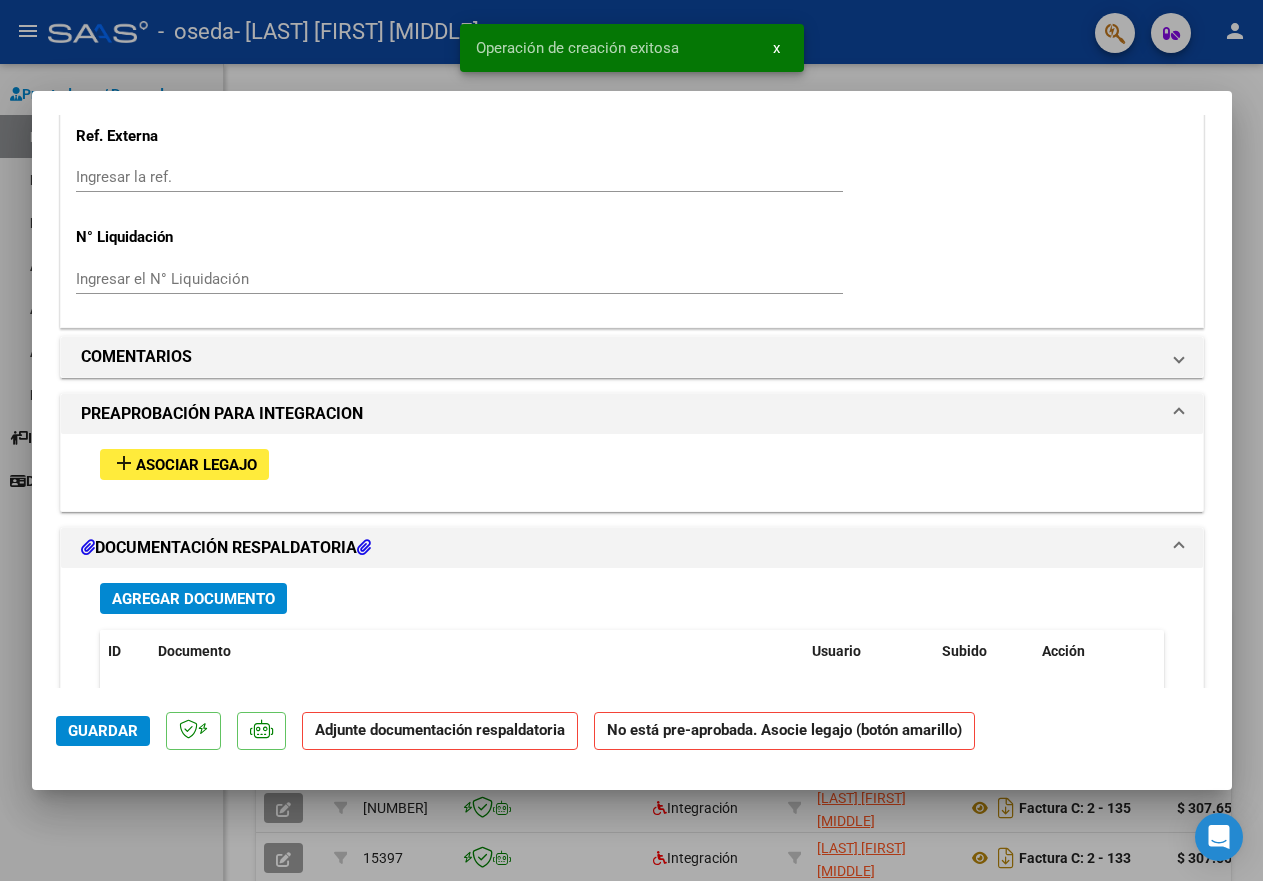 scroll, scrollTop: 1600, scrollLeft: 0, axis: vertical 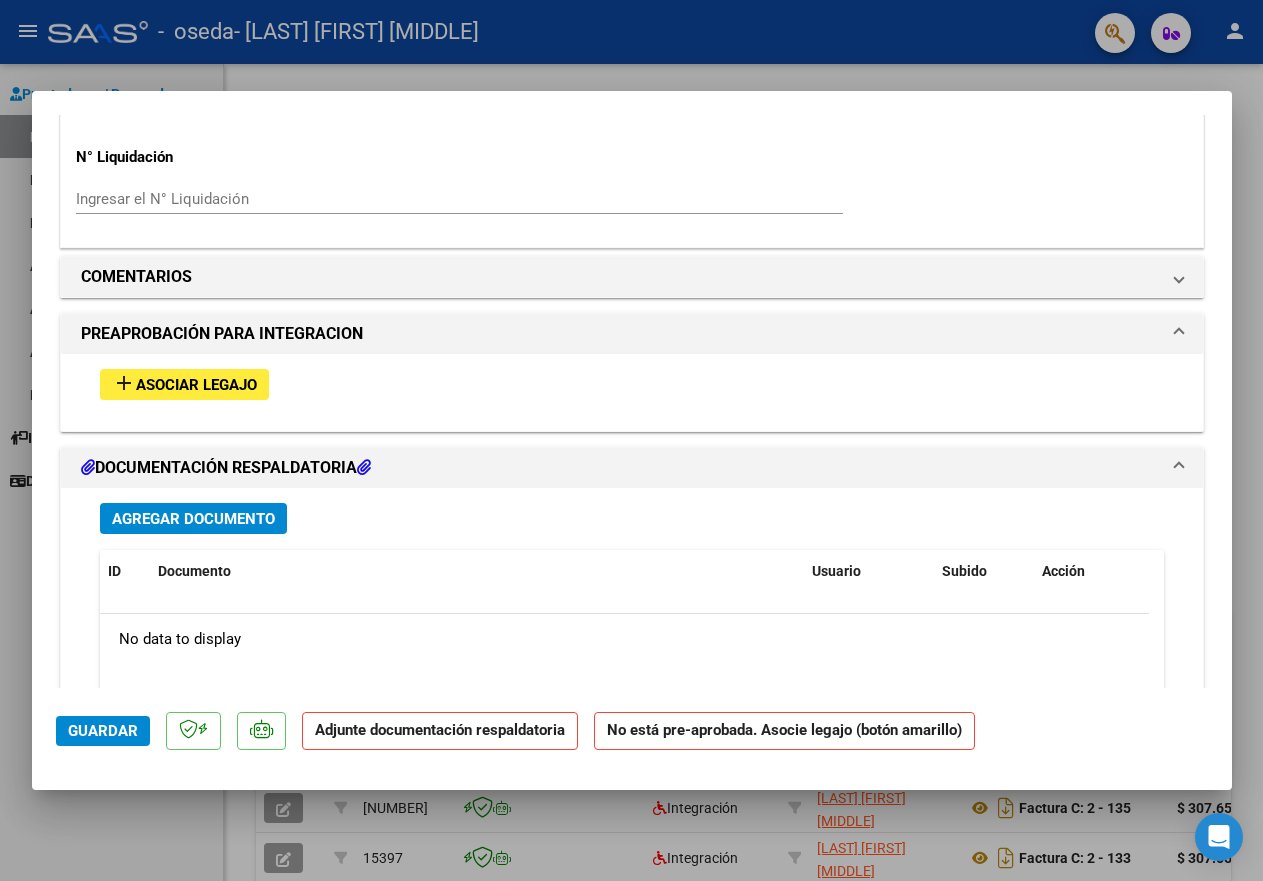 click on "Asociar Legajo" at bounding box center [196, 385] 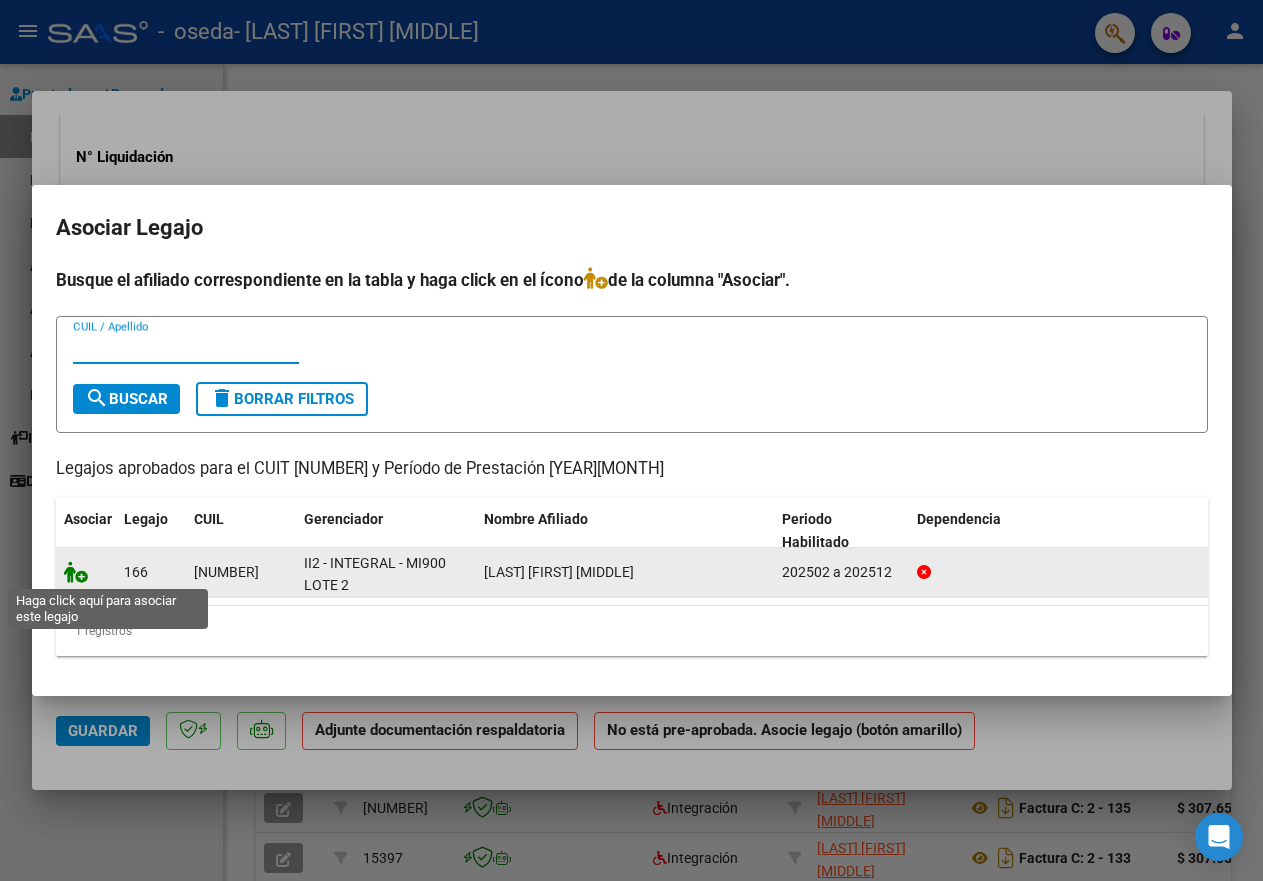 click 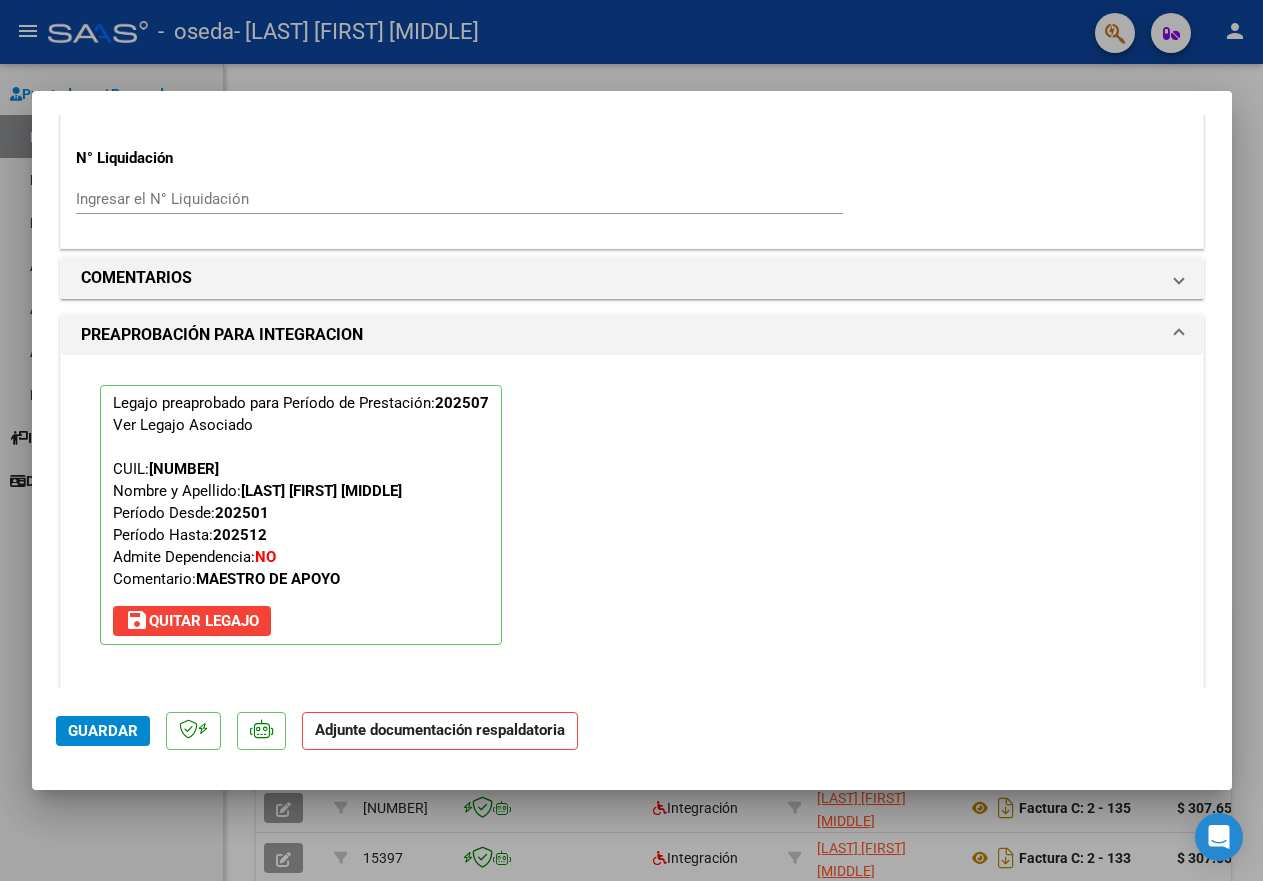 scroll, scrollTop: 1952, scrollLeft: 0, axis: vertical 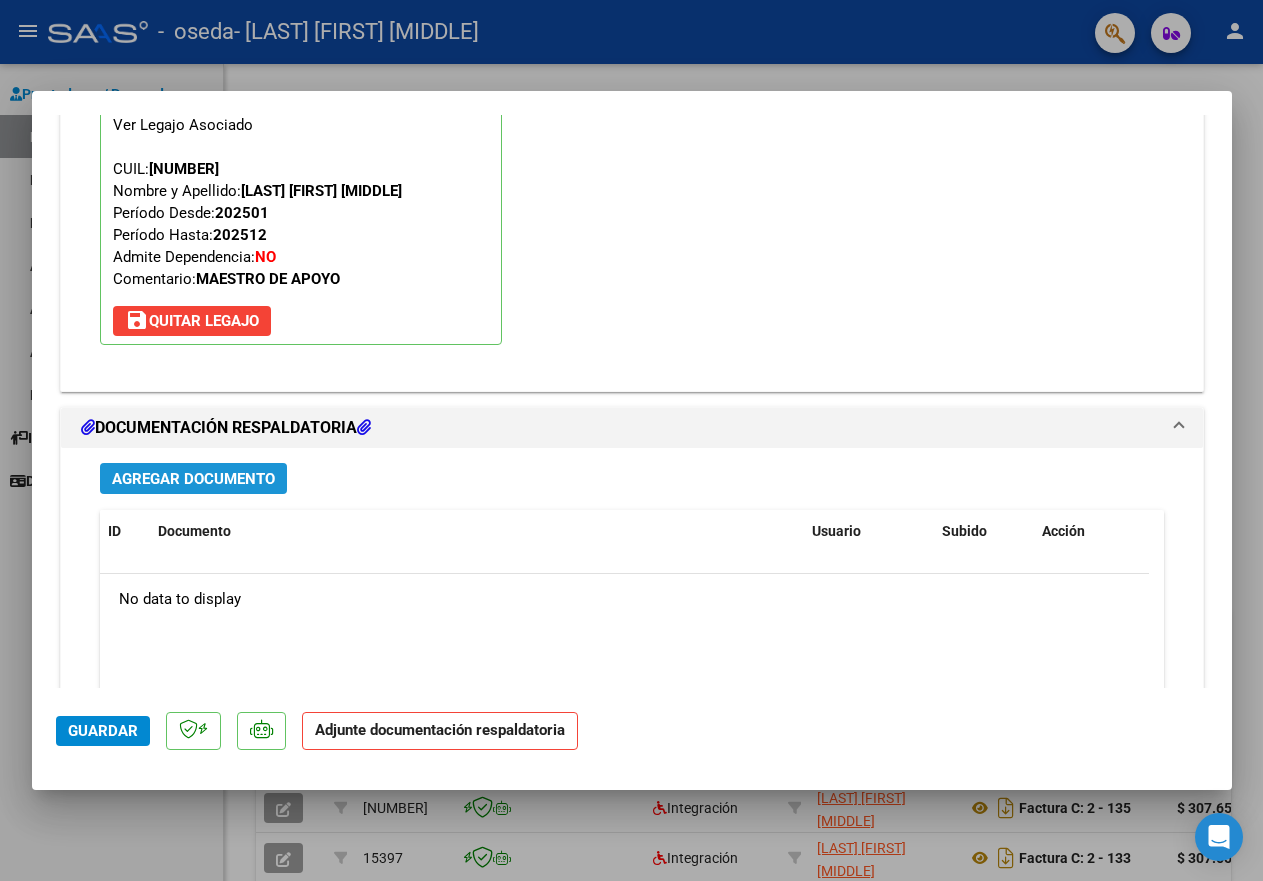 click on "Agregar Documento" at bounding box center (193, 479) 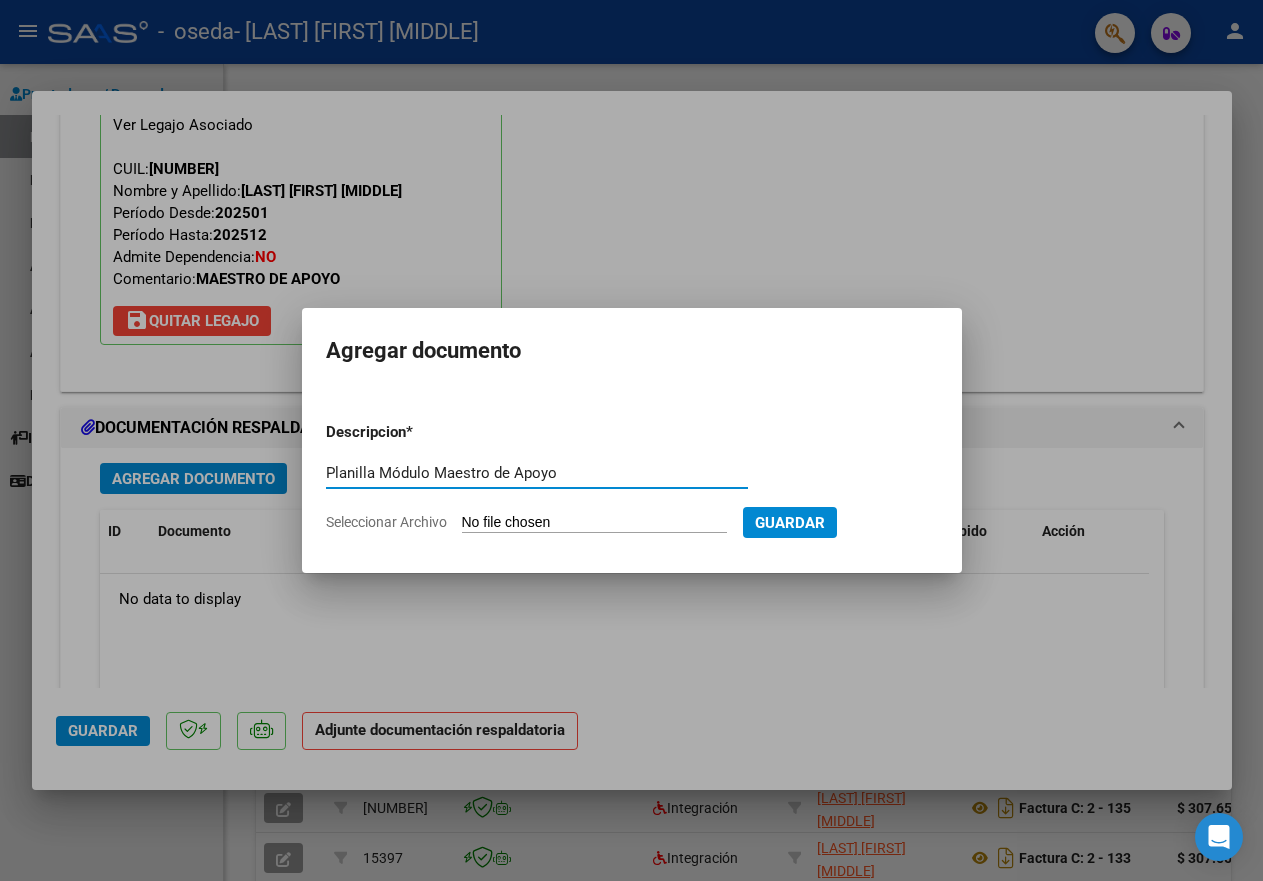 type on "Planilla Módulo Maestro de Apoyo" 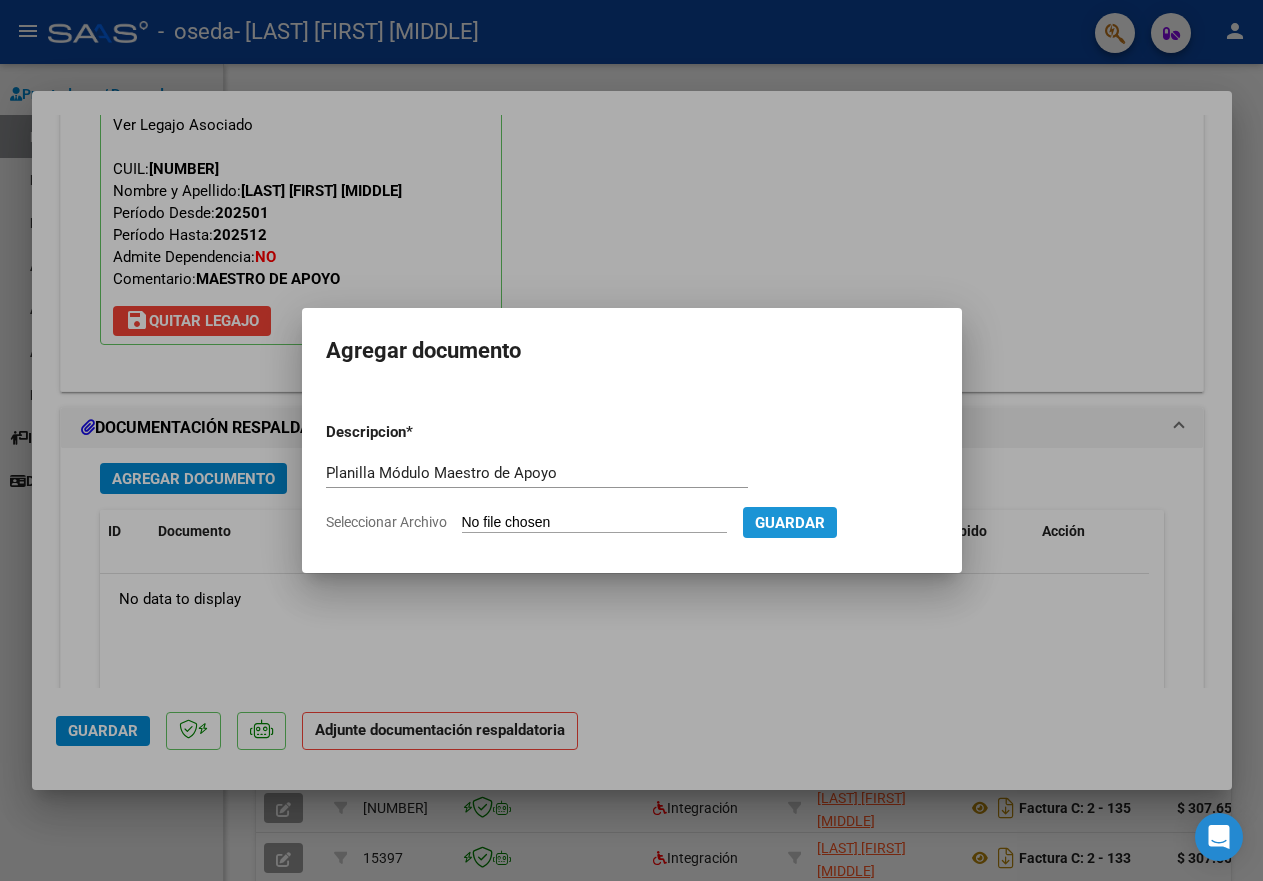 click on "Guardar" at bounding box center [790, 523] 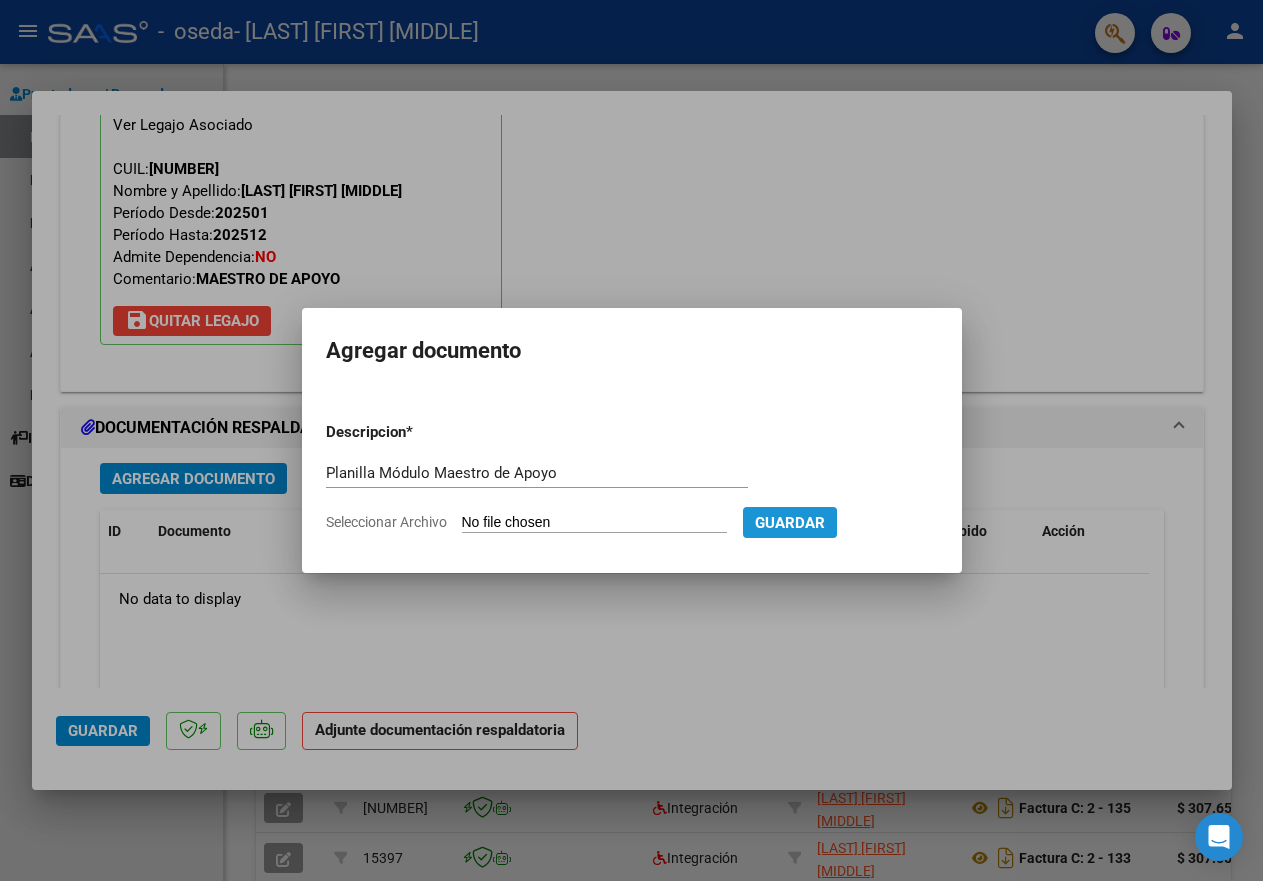 click on "Guardar" at bounding box center (790, 523) 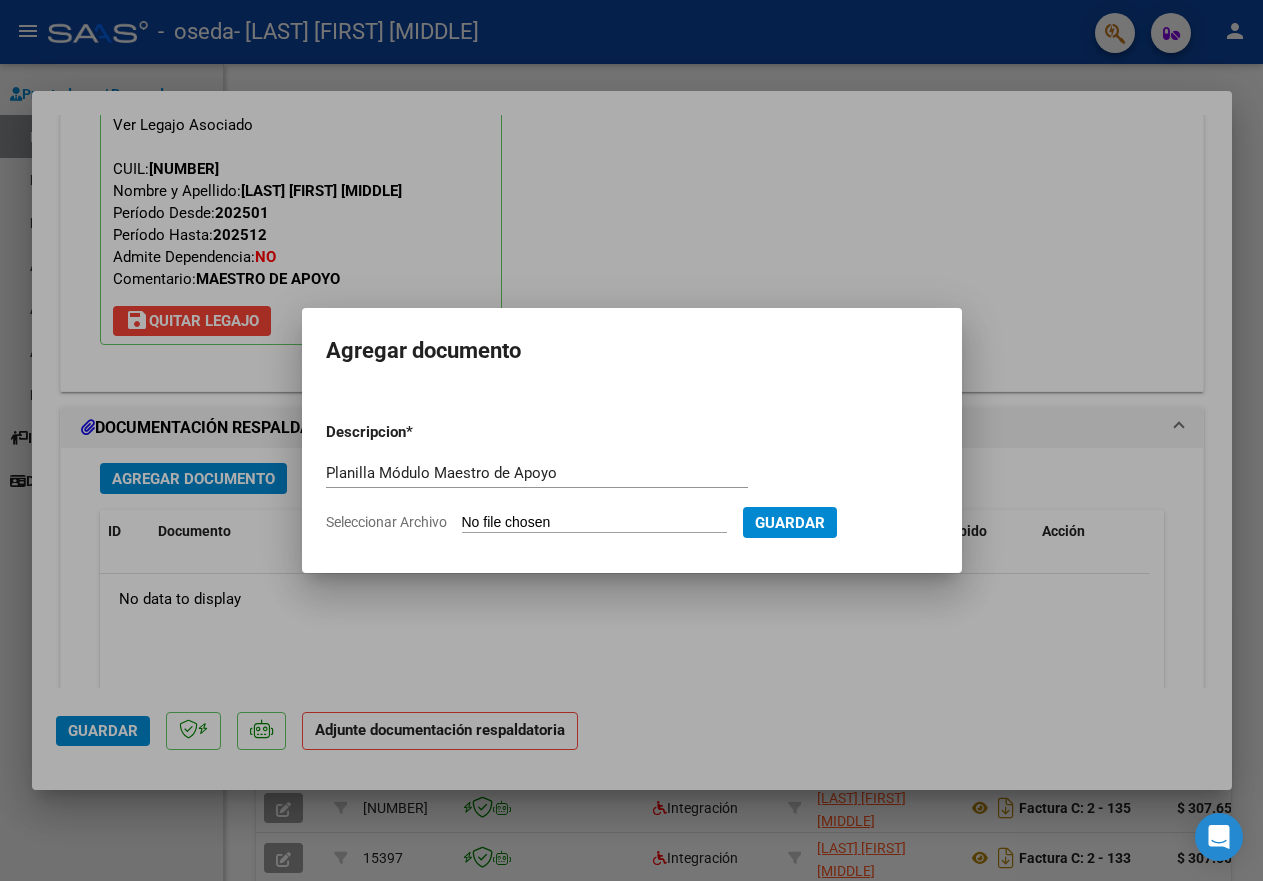 click on "Planilla Módulo Maestro de Apoyo Escriba aquí una descripcion" at bounding box center [537, 473] 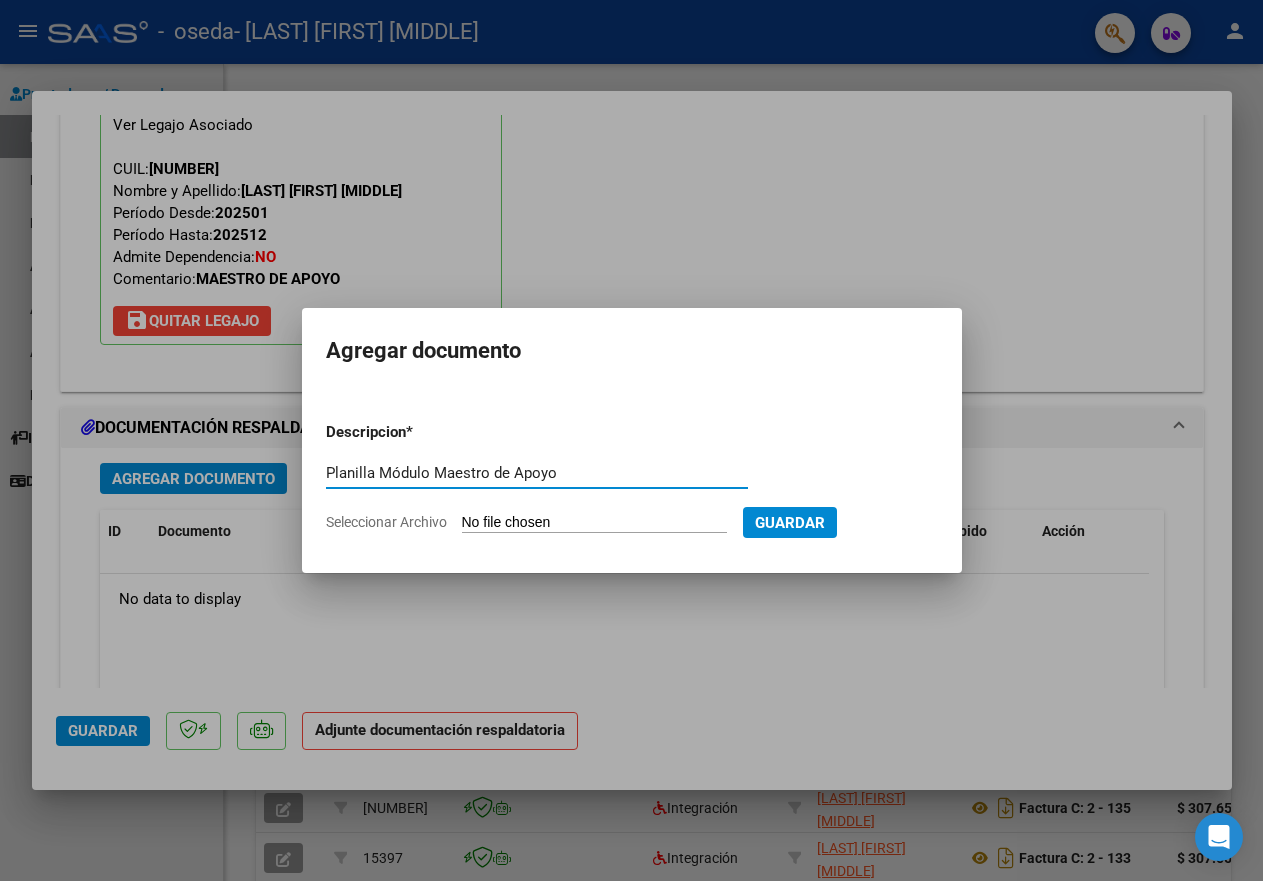 click on "Guardar" at bounding box center (790, 523) 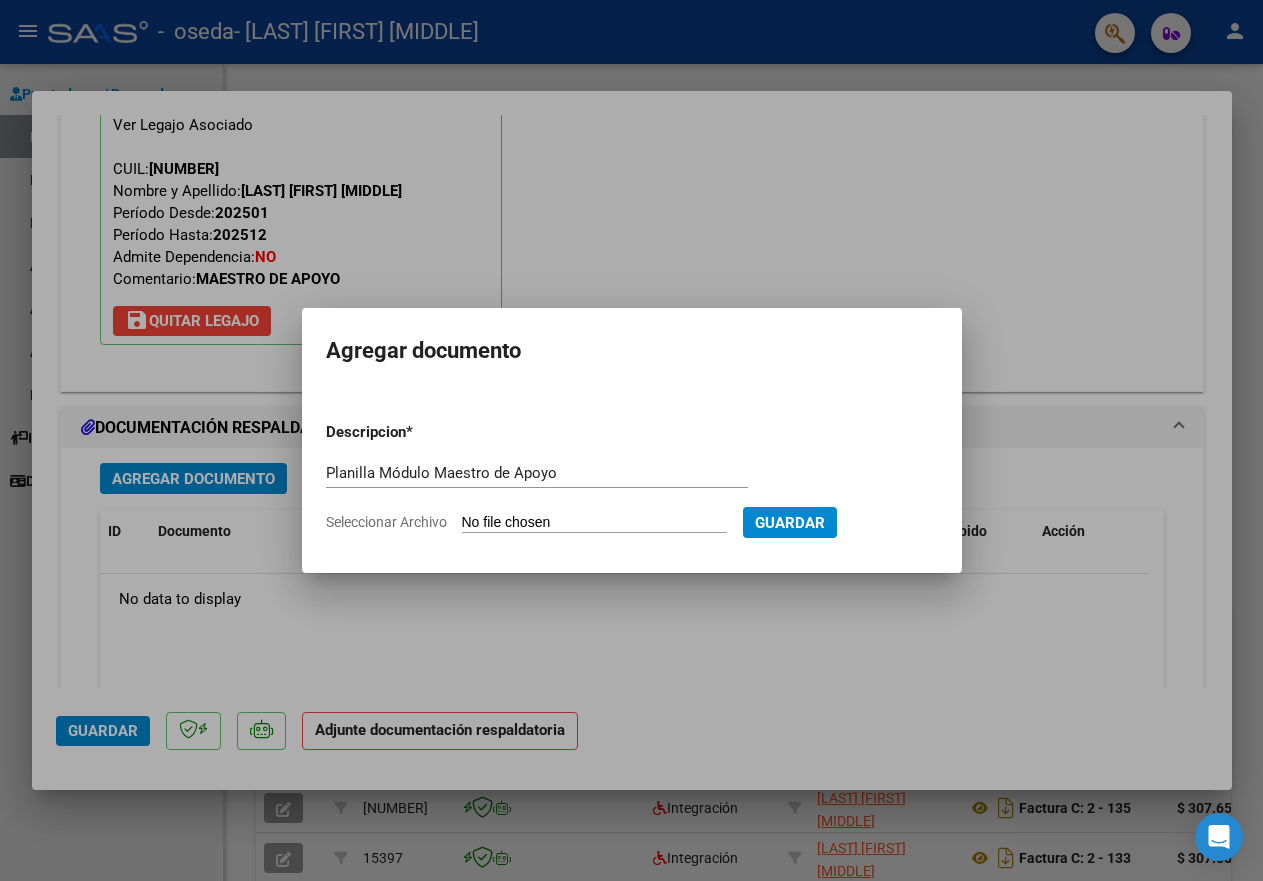 click on "Seleccionar Archivo" at bounding box center (594, 523) 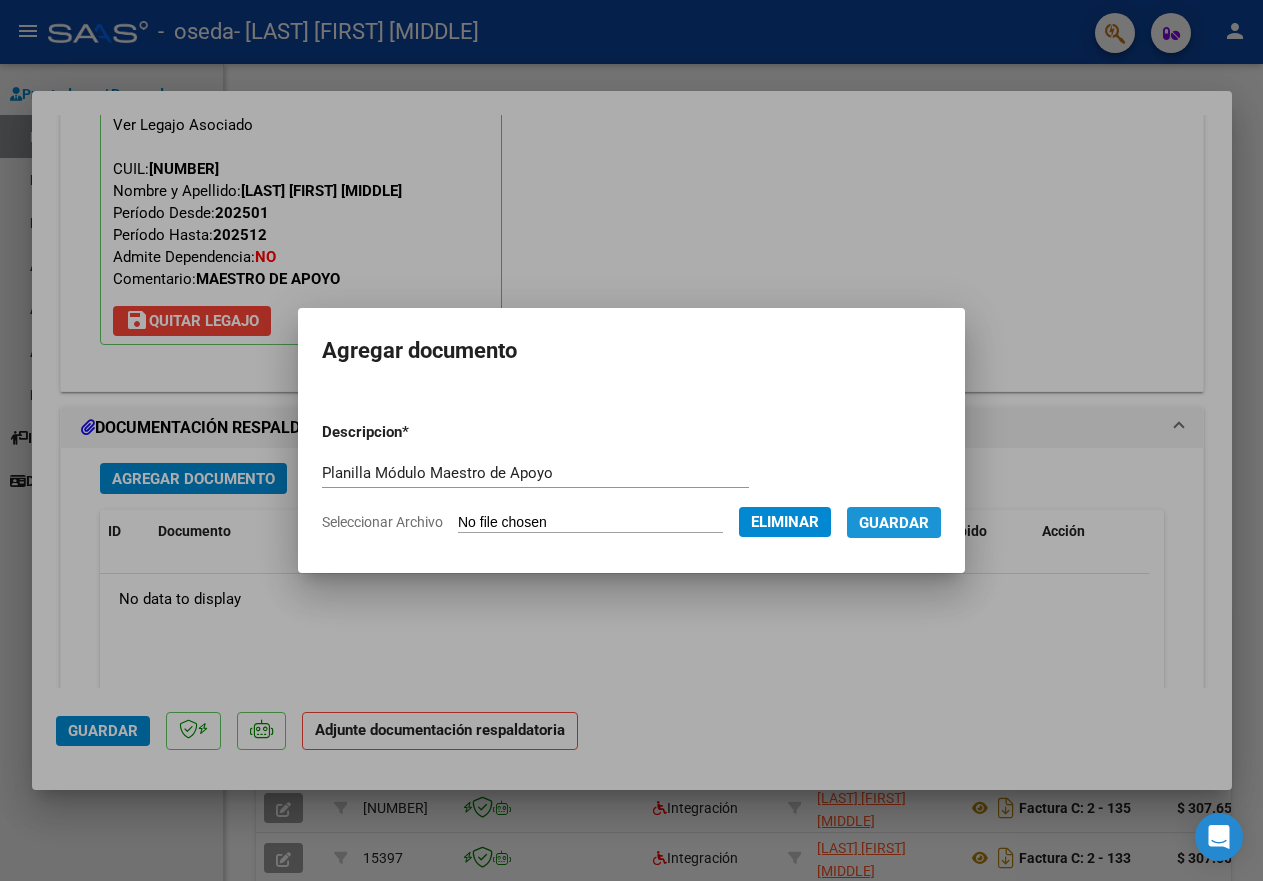 click on "Guardar" at bounding box center (894, 523) 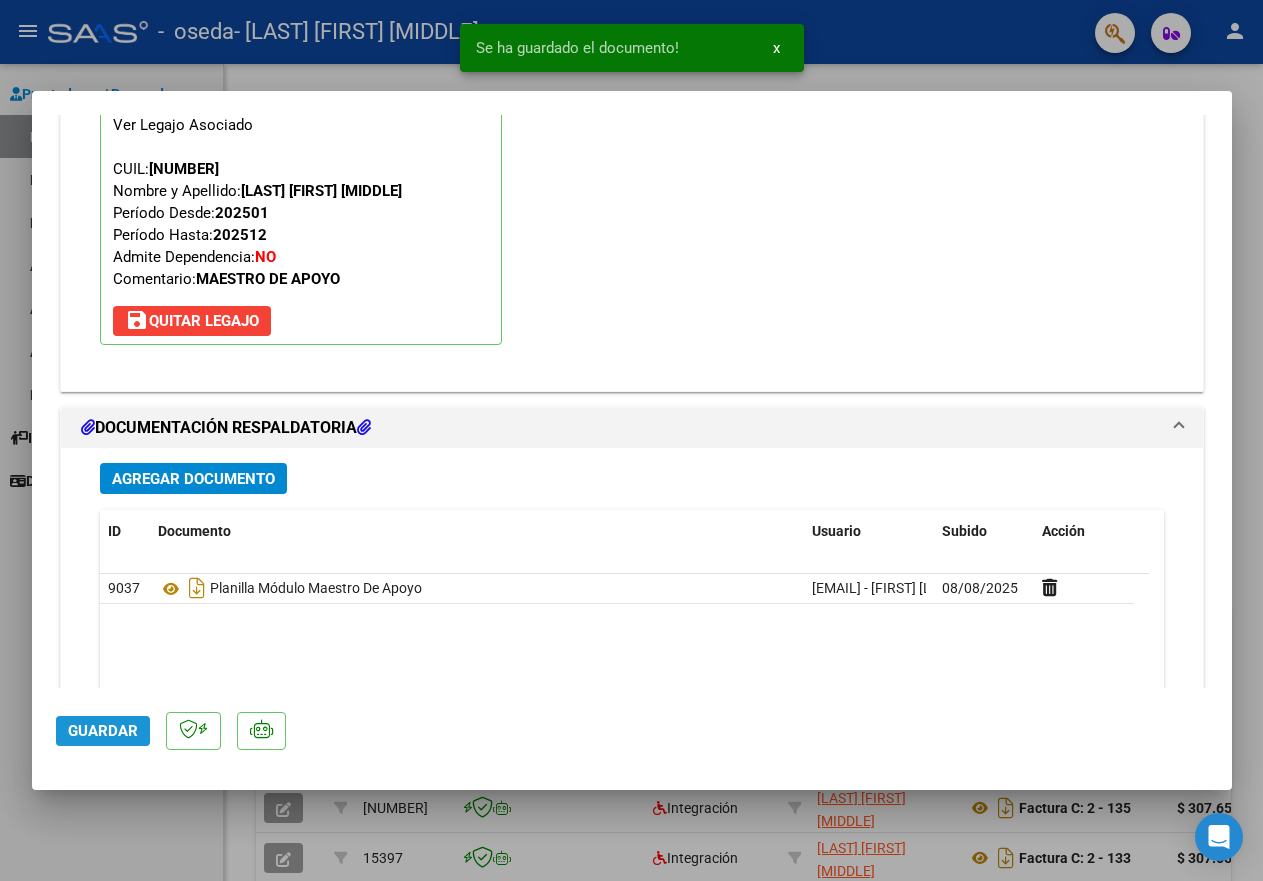 click on "Guardar" 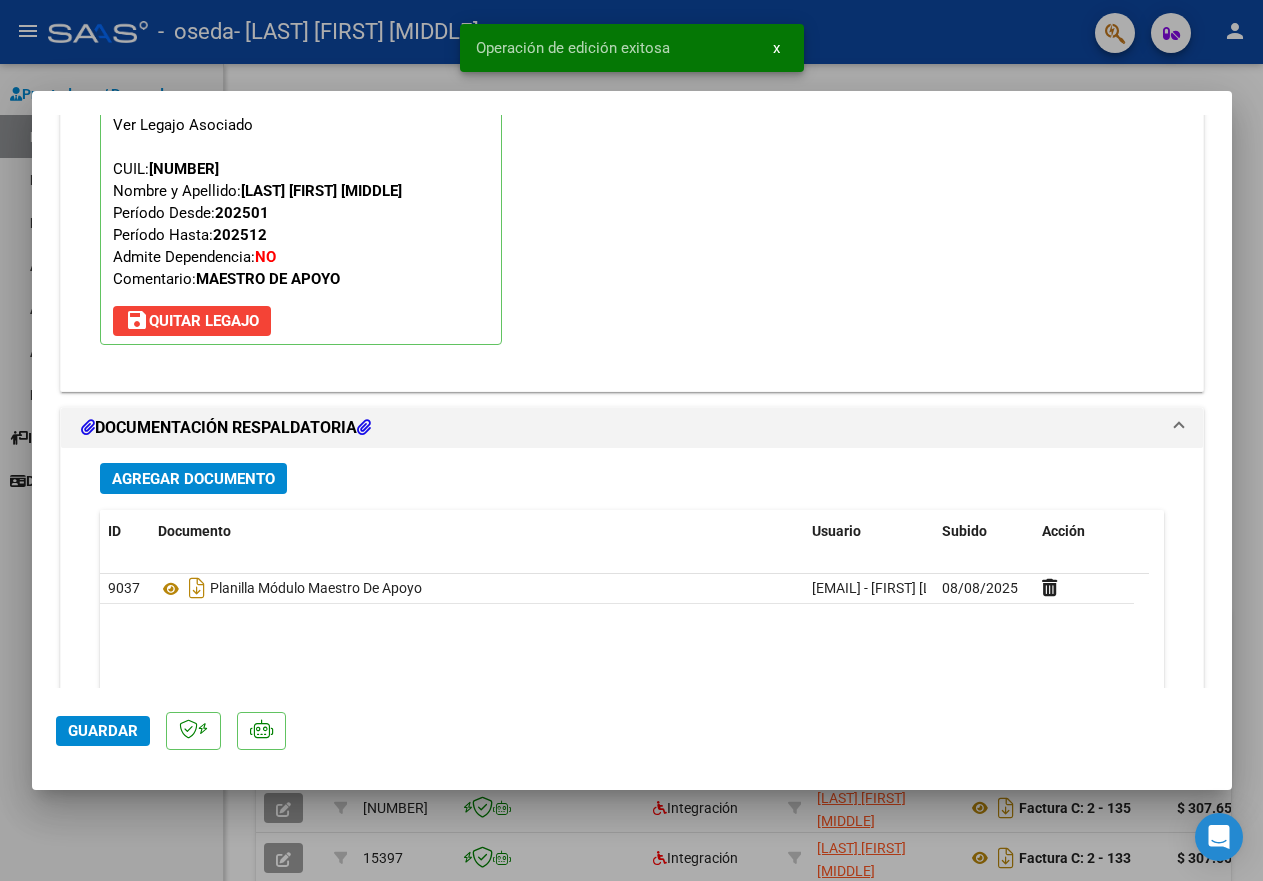 click at bounding box center [631, 440] 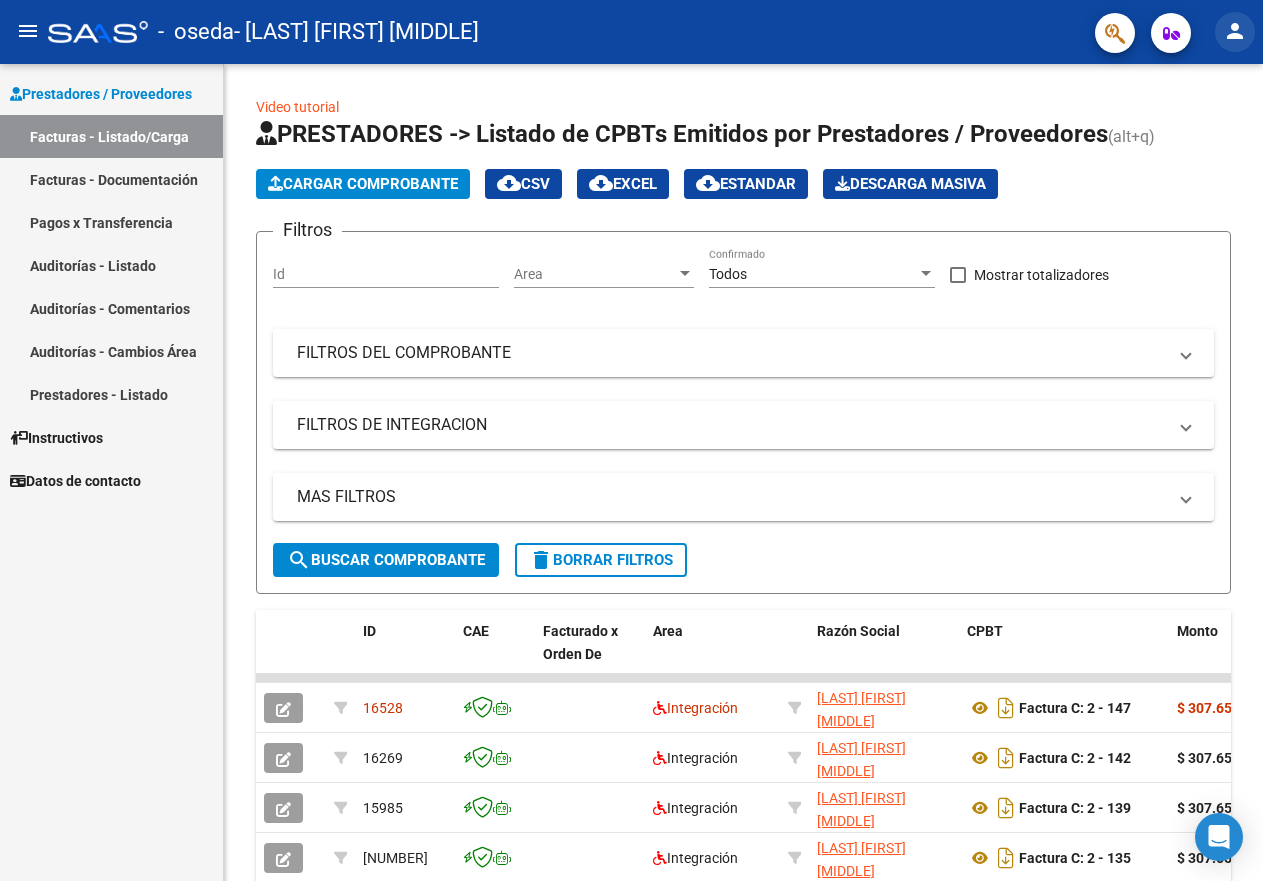 click on "person" 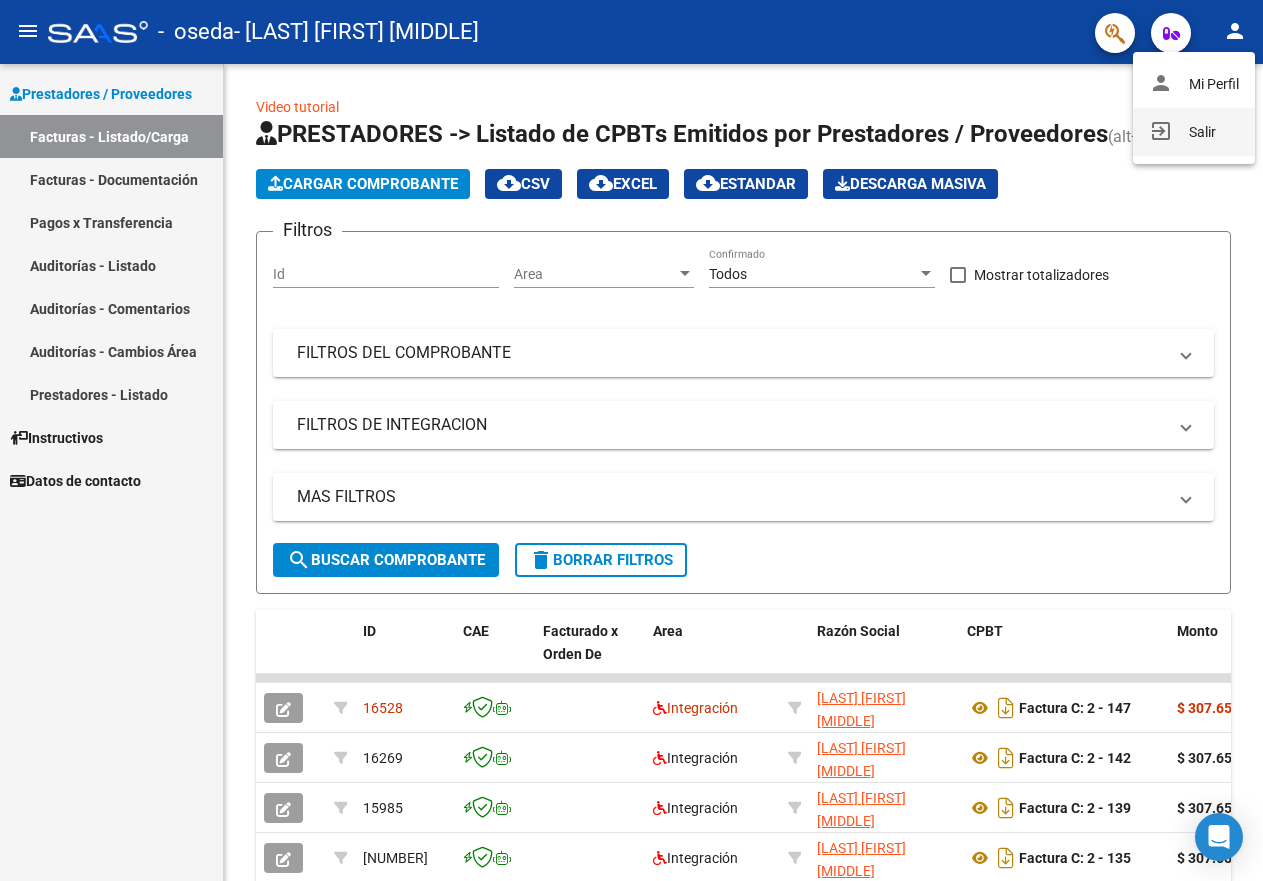 click on "exit_to_app  Salir" at bounding box center (1194, 132) 